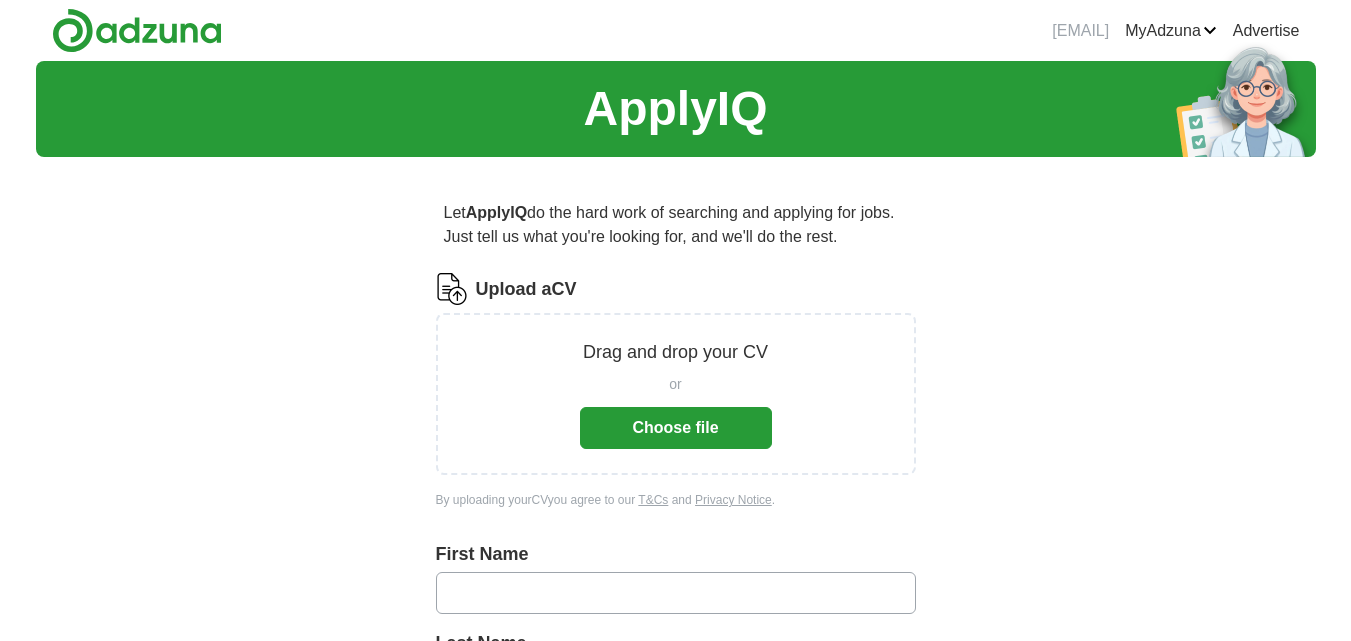scroll, scrollTop: 0, scrollLeft: 0, axis: both 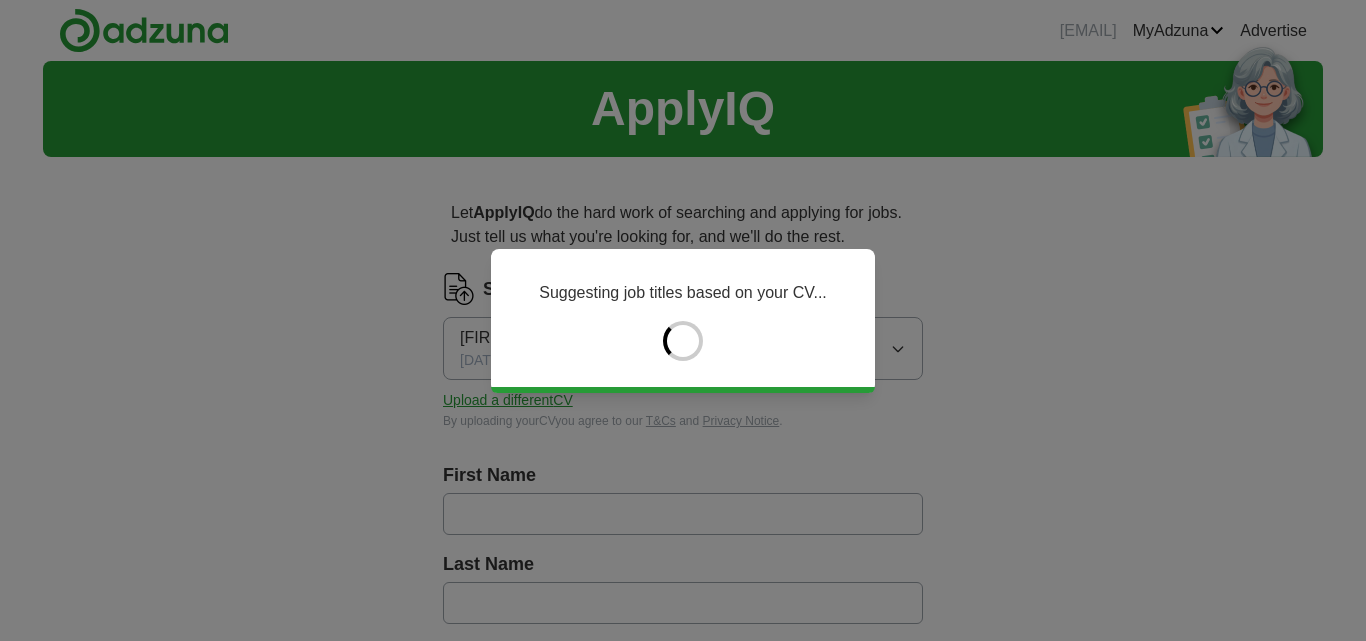 type on "******" 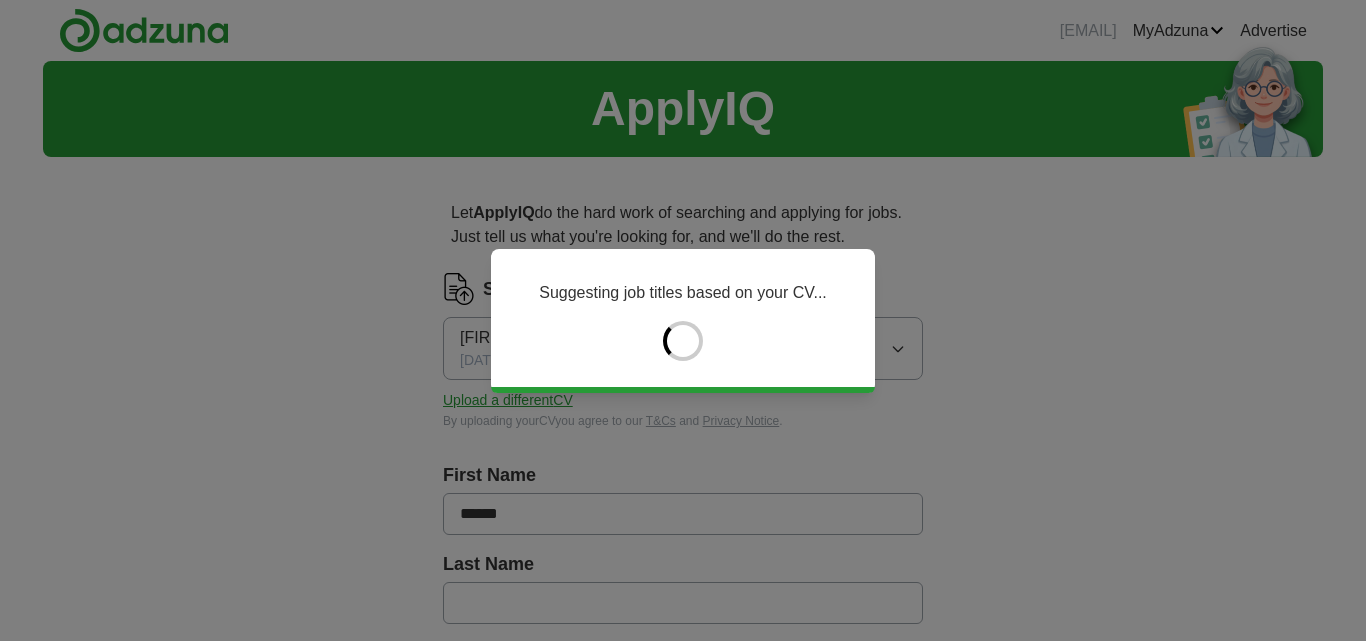 type on "*********" 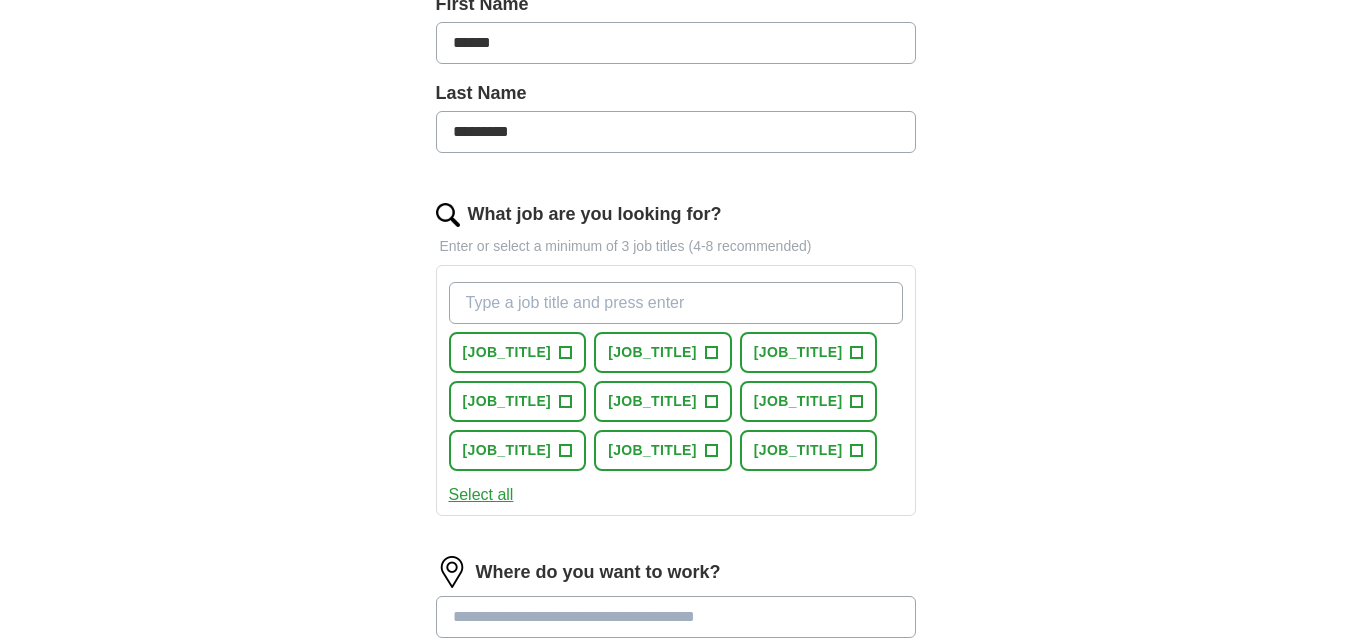 scroll, scrollTop: 478, scrollLeft: 0, axis: vertical 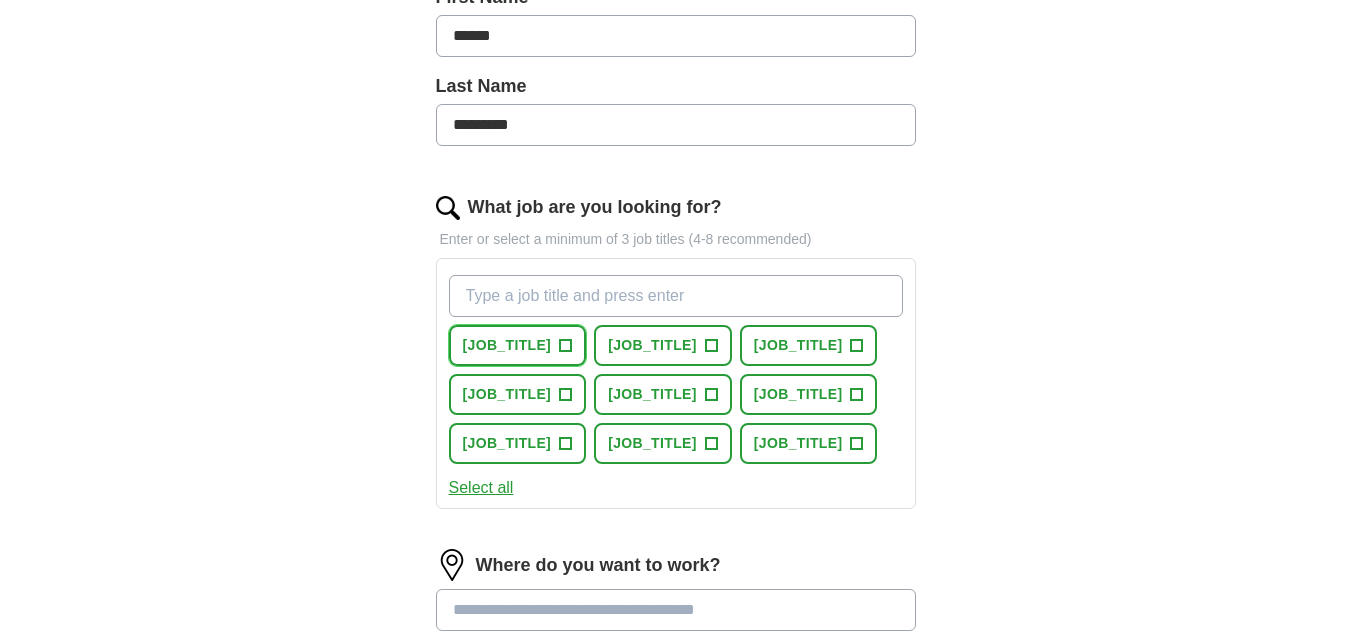 click on "+" at bounding box center [566, 346] 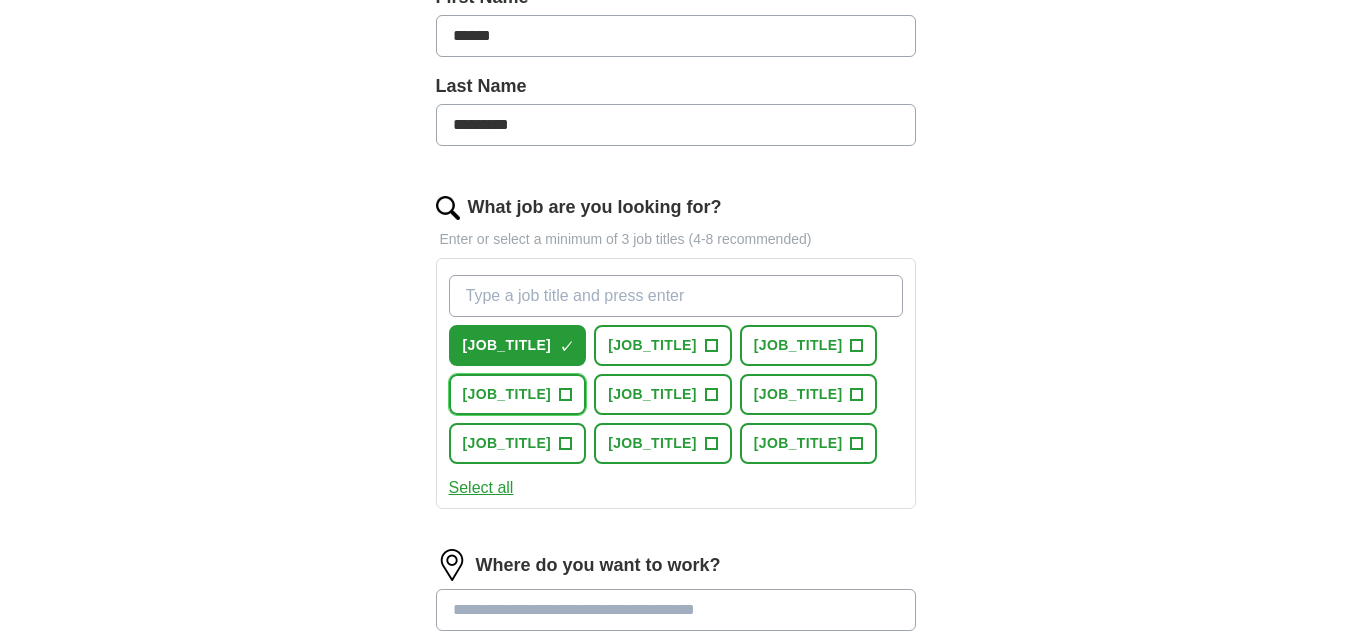 click on "+" at bounding box center (566, 395) 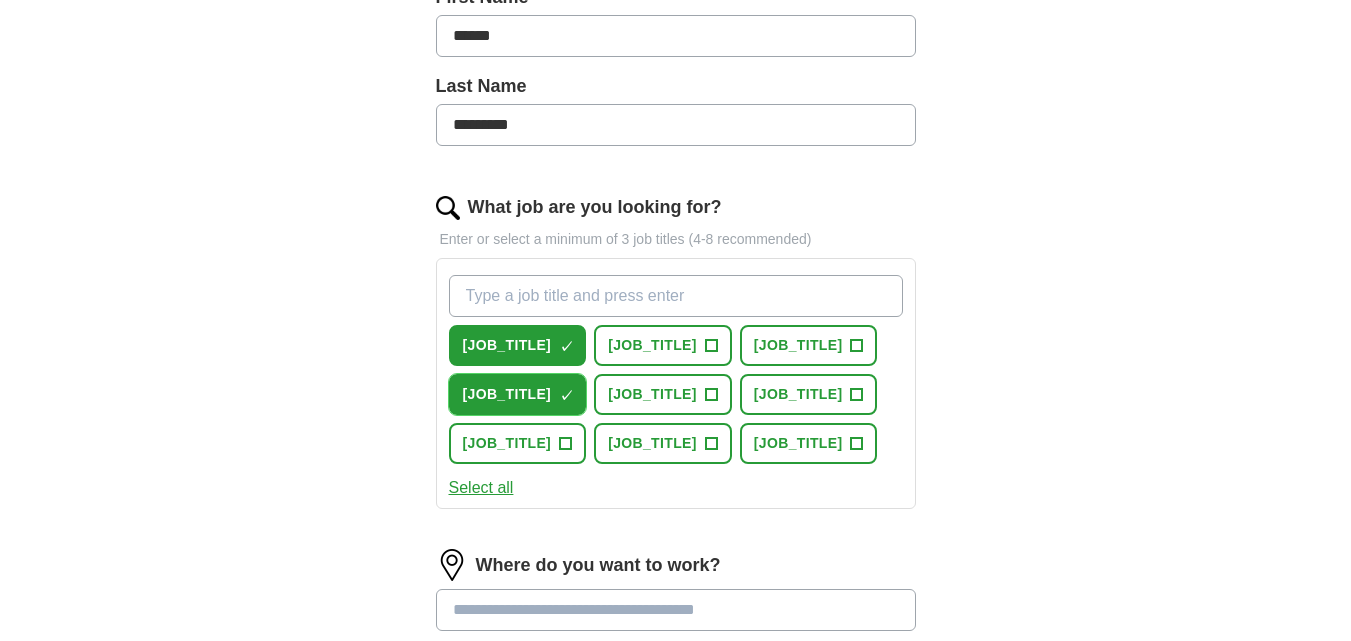 scroll, scrollTop: 1038, scrollLeft: 0, axis: vertical 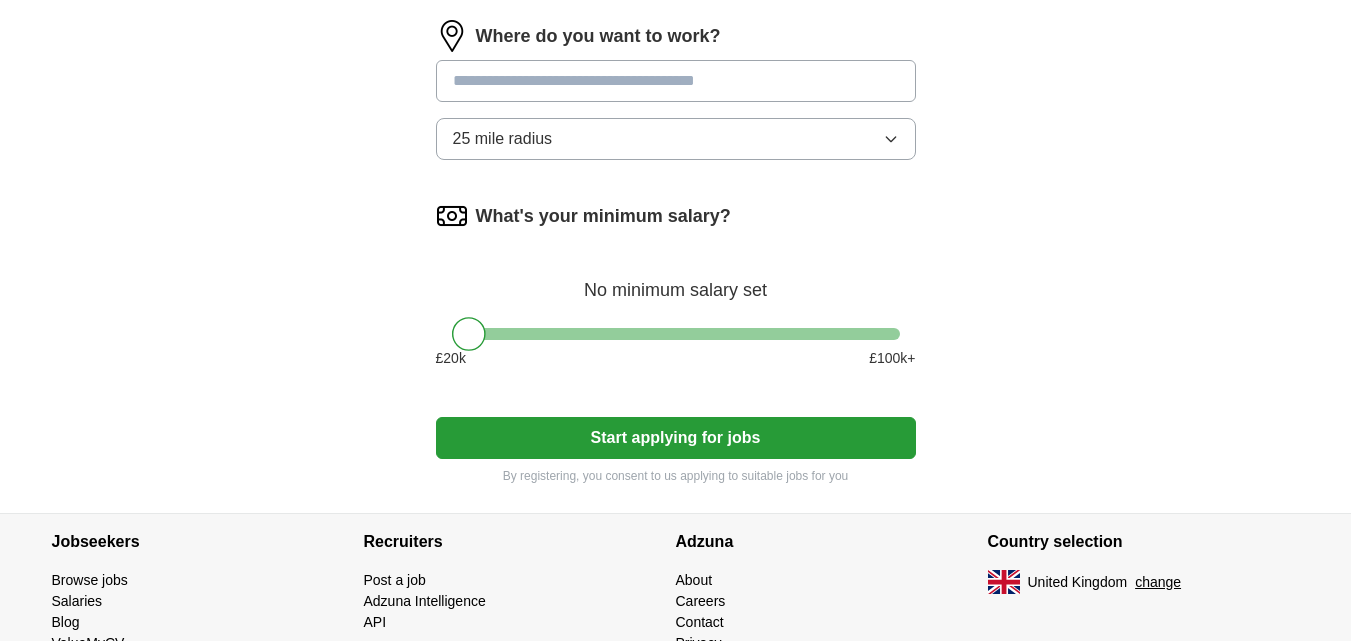 click at bounding box center [676, 81] 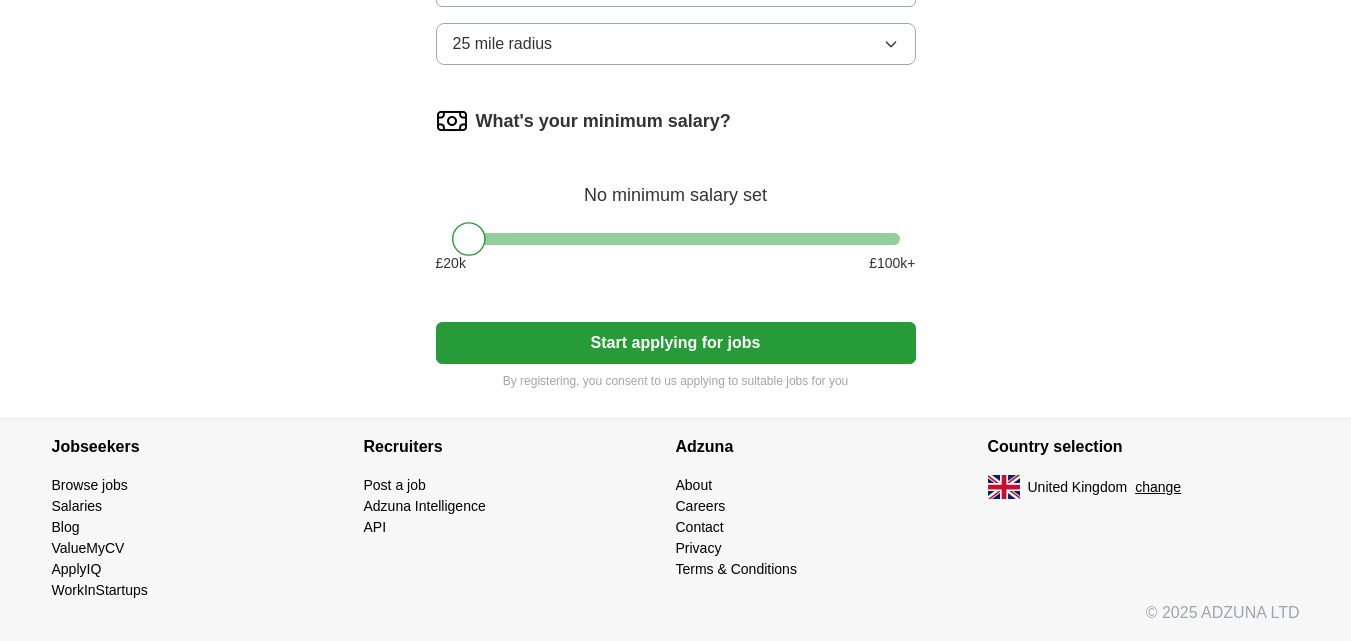 scroll, scrollTop: 1249, scrollLeft: 0, axis: vertical 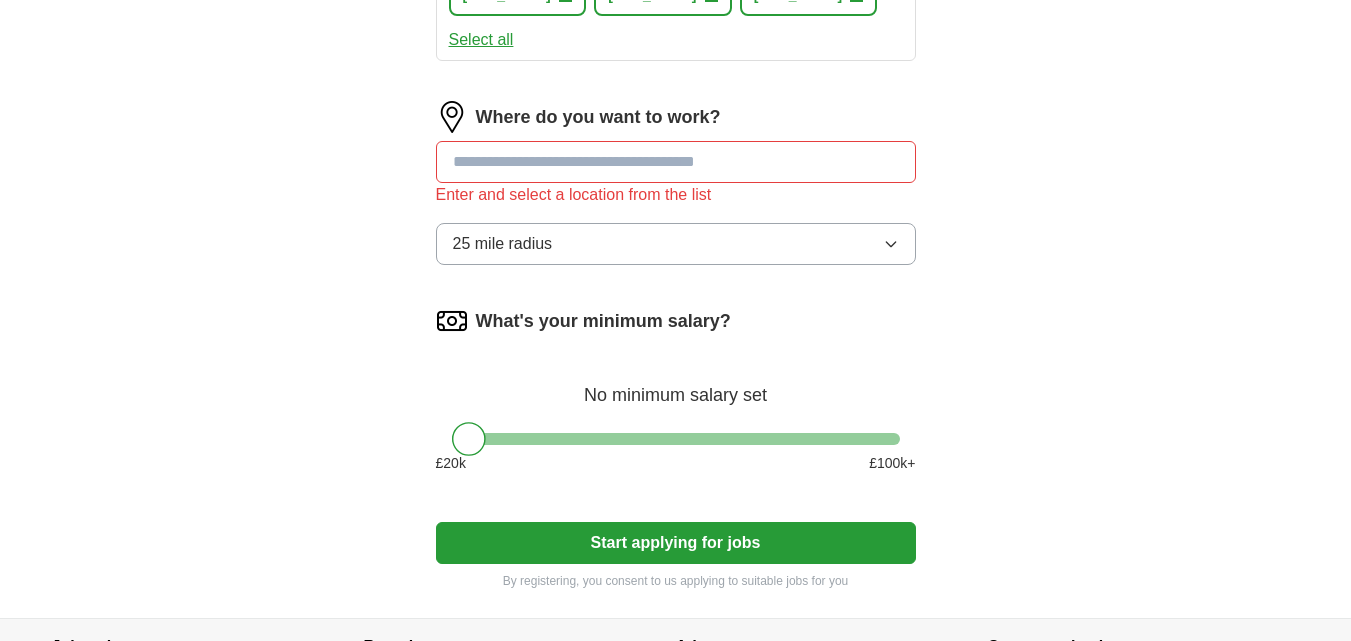 click at bounding box center (676, 162) 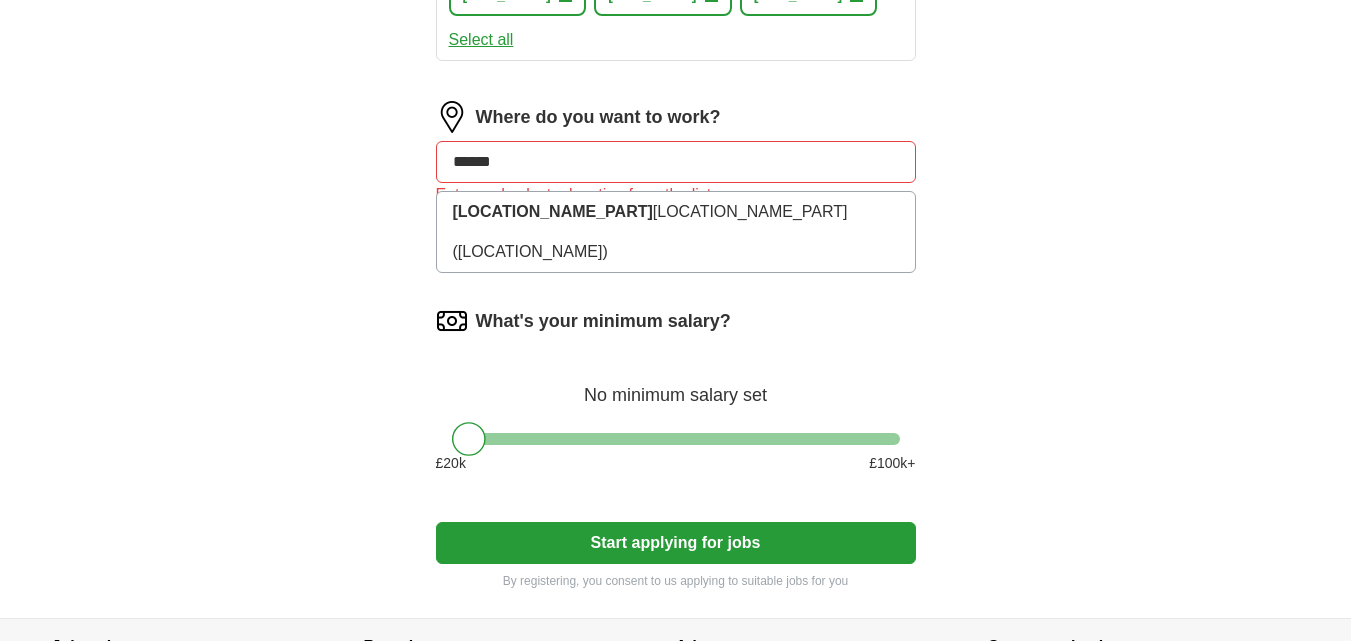 type on "*******" 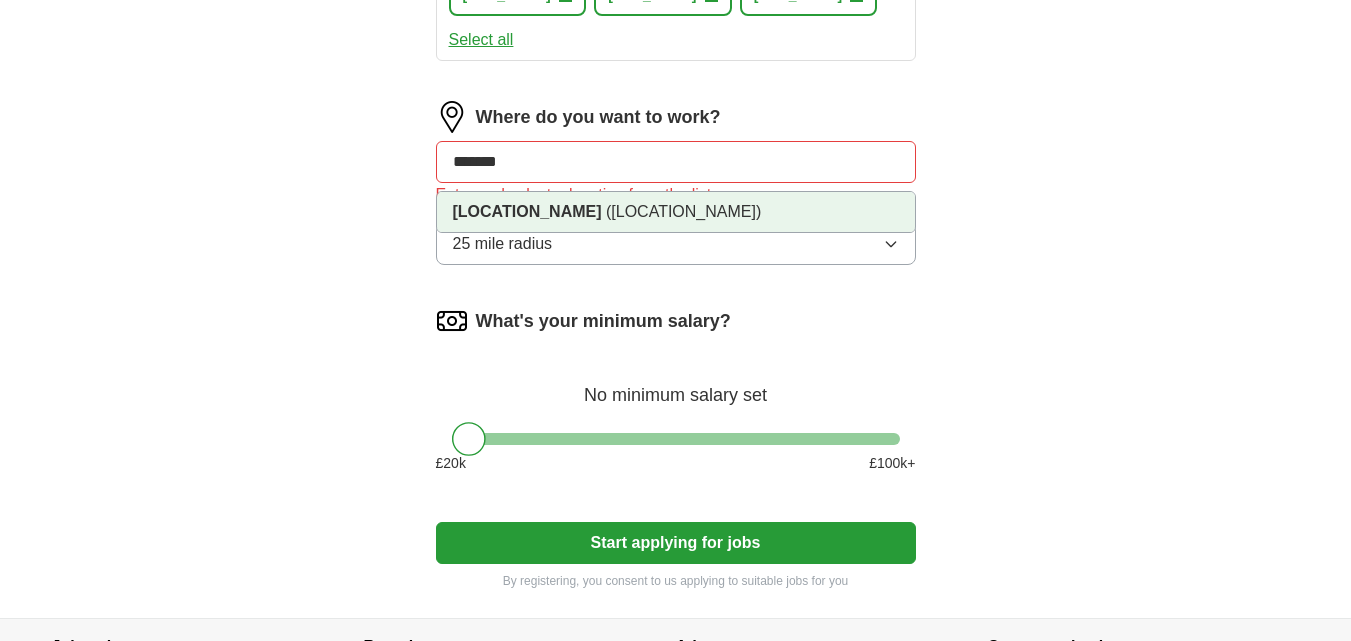 click on "[LOCATION_NAME]   ([LOCATION_NAME])" at bounding box center (676, 212) 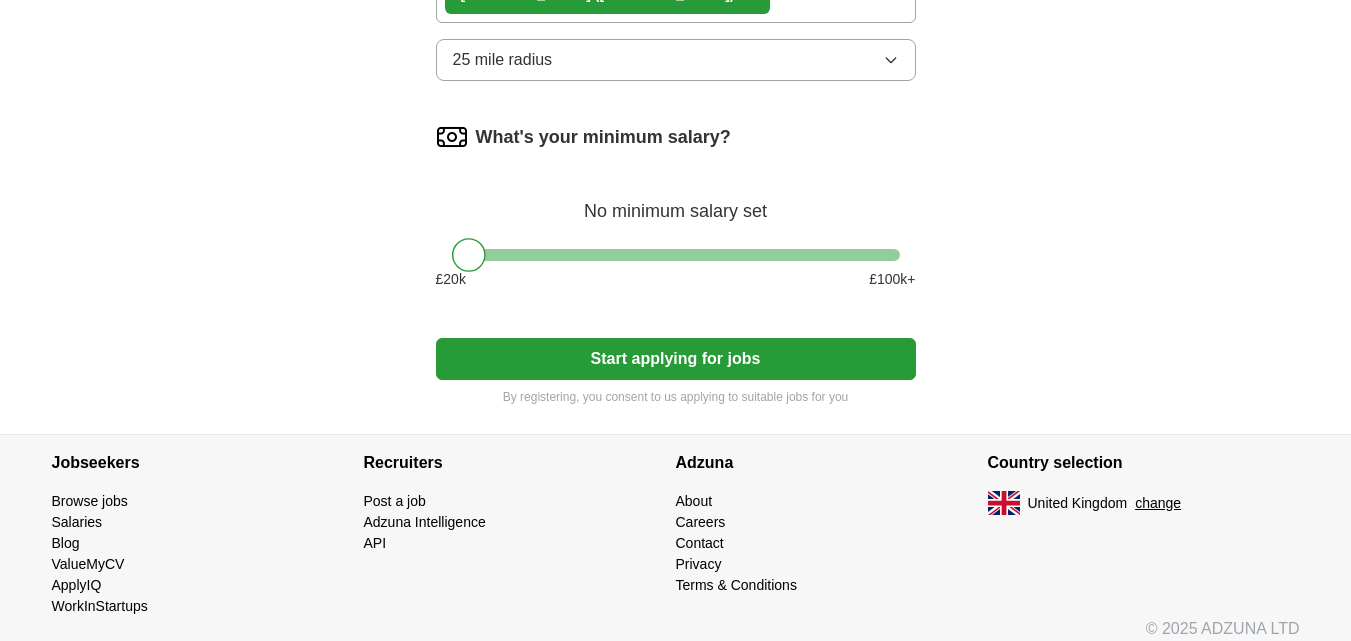 scroll, scrollTop: 1143, scrollLeft: 0, axis: vertical 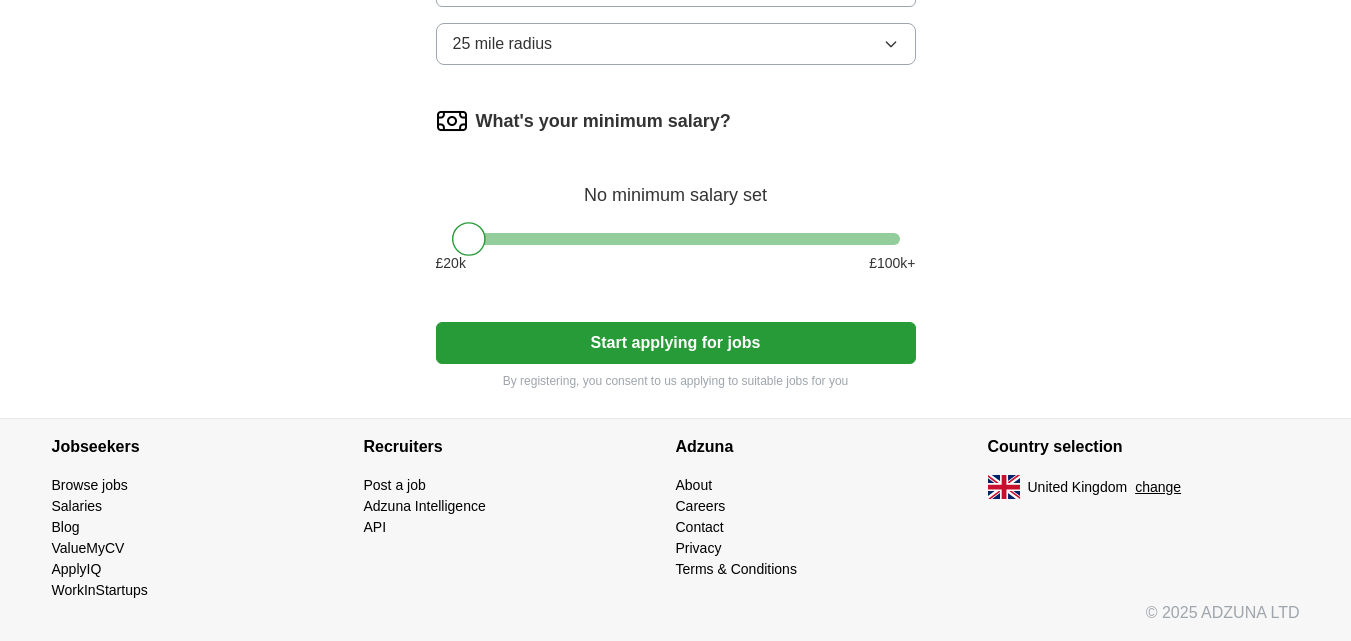 click on "Start applying for jobs" at bounding box center [676, 343] 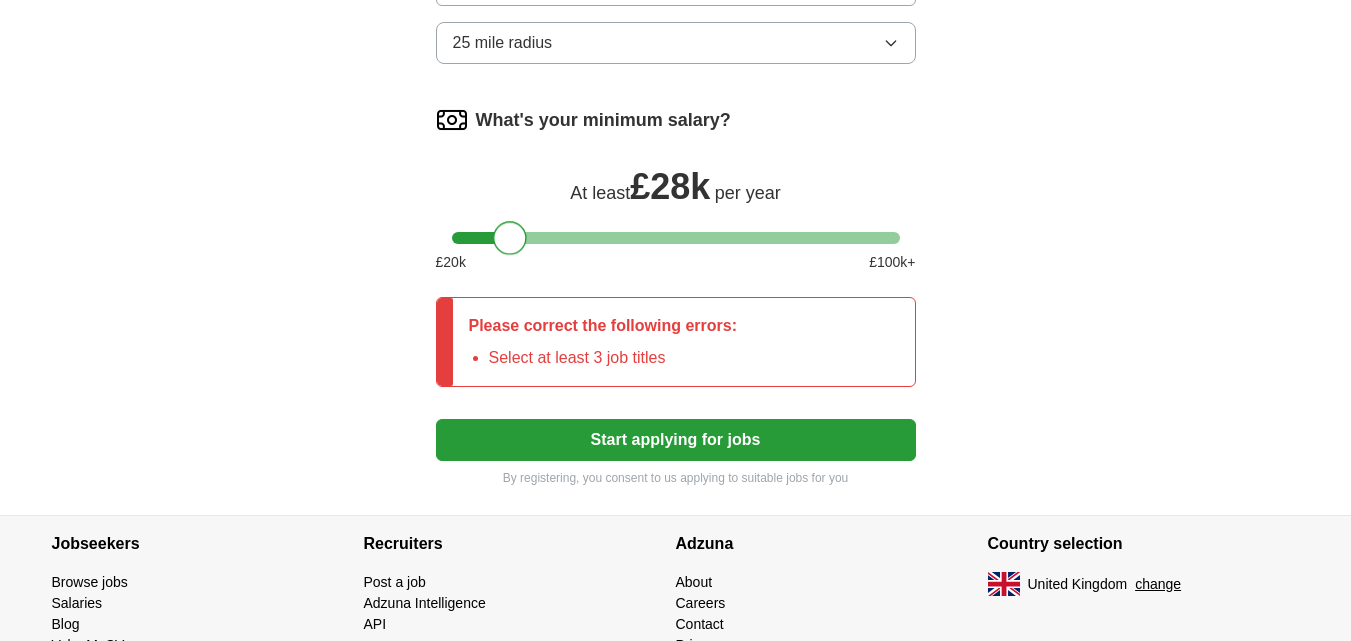 drag, startPoint x: 473, startPoint y: 390, endPoint x: 516, endPoint y: 401, distance: 44.38468 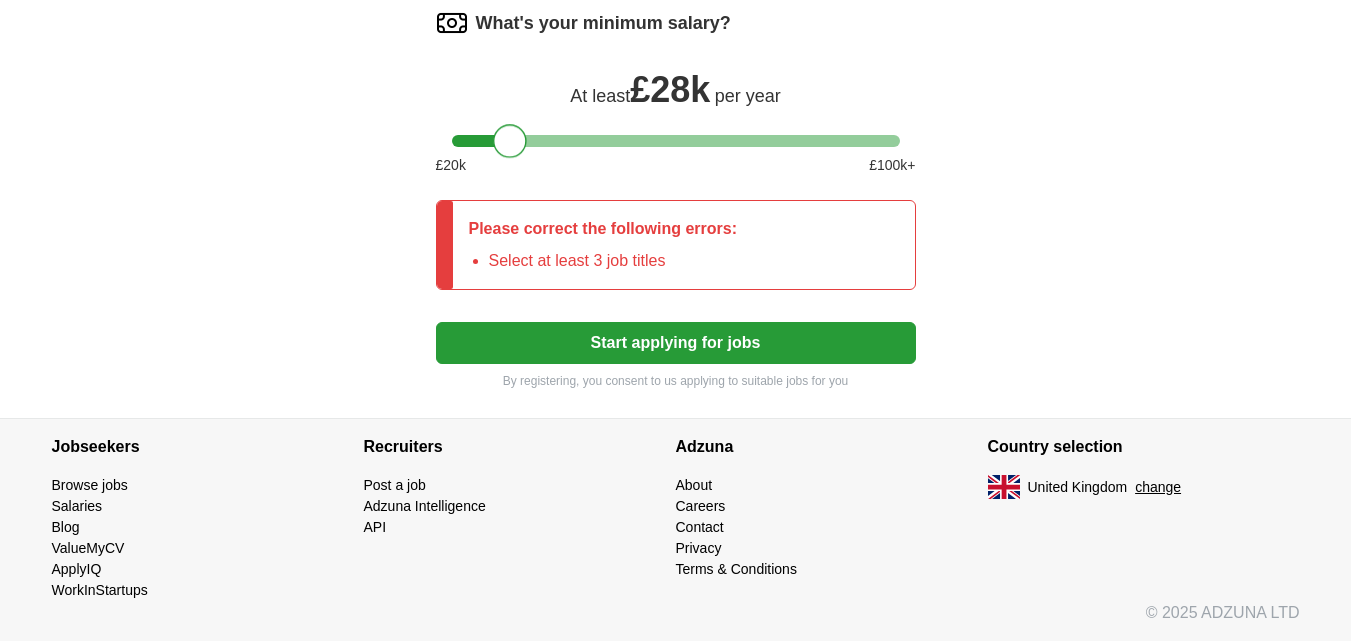 scroll, scrollTop: 1387, scrollLeft: 0, axis: vertical 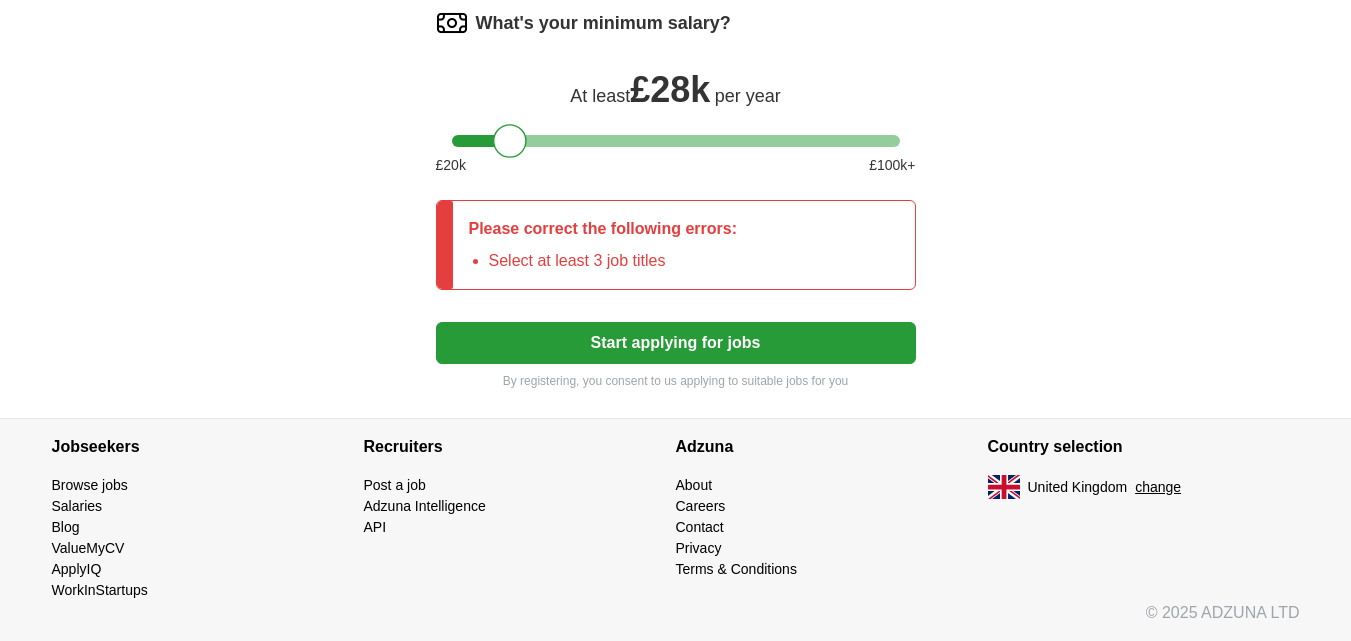 click on "Start applying for jobs" at bounding box center (676, 343) 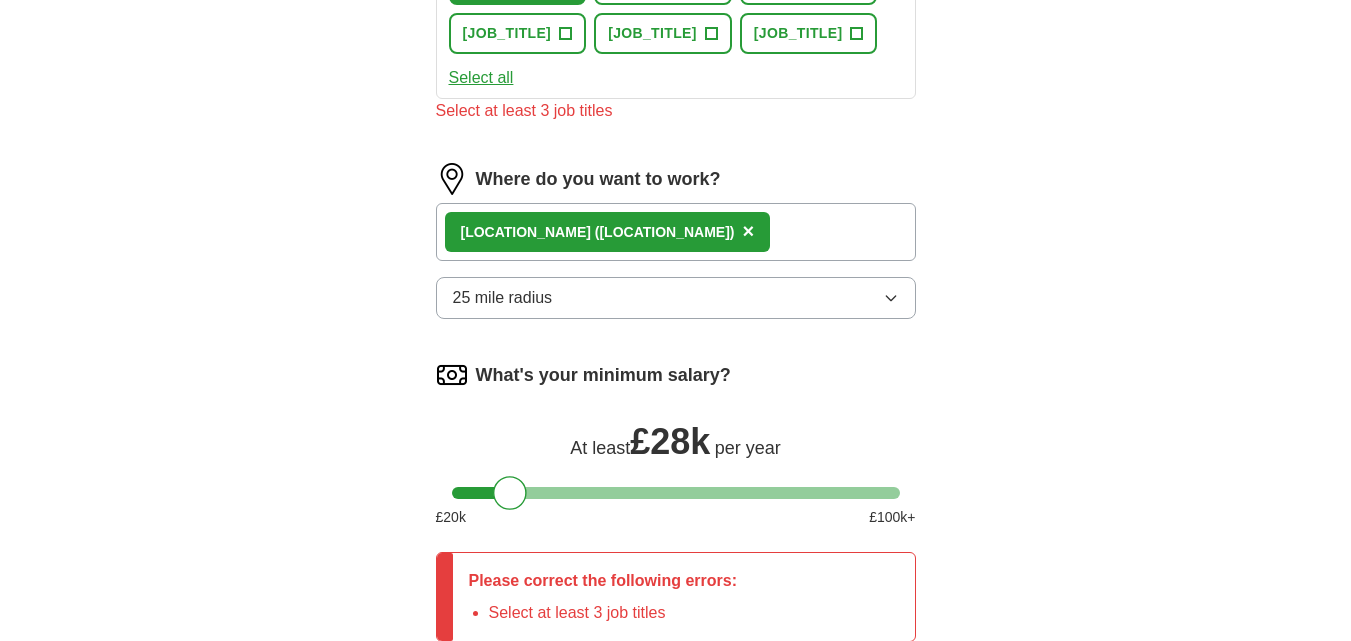 scroll, scrollTop: 817, scrollLeft: 0, axis: vertical 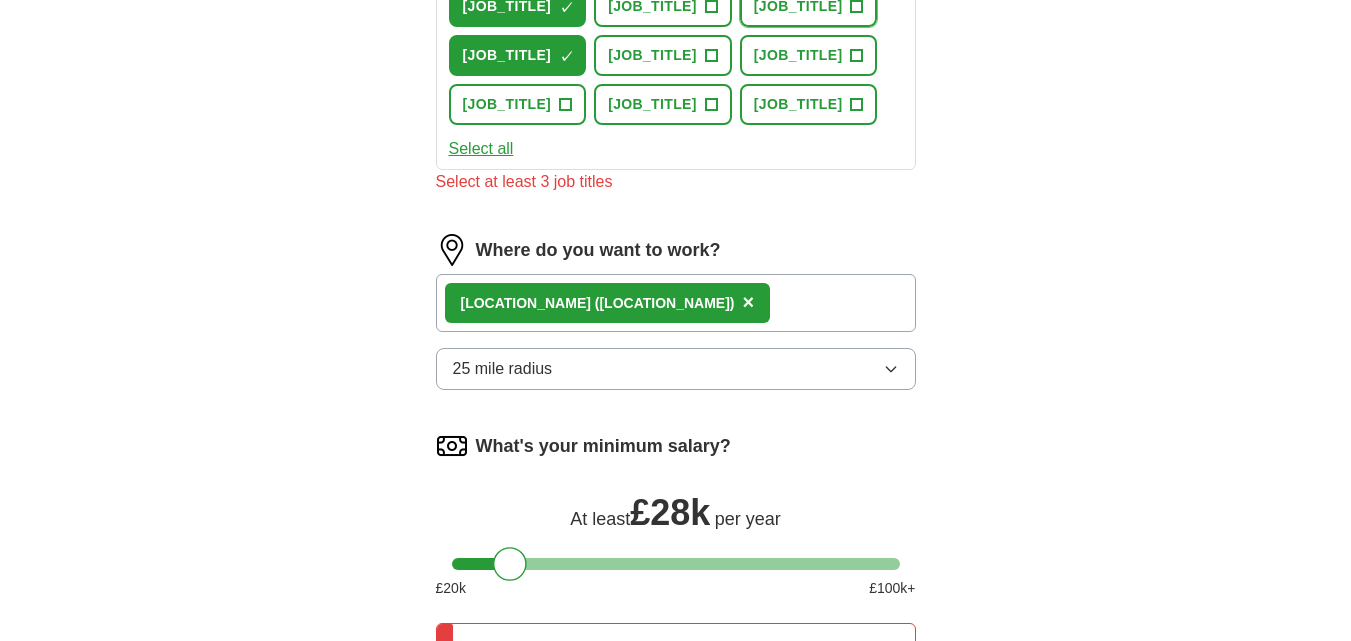 click on "[JOB_TITLE] +" at bounding box center (809, 6) 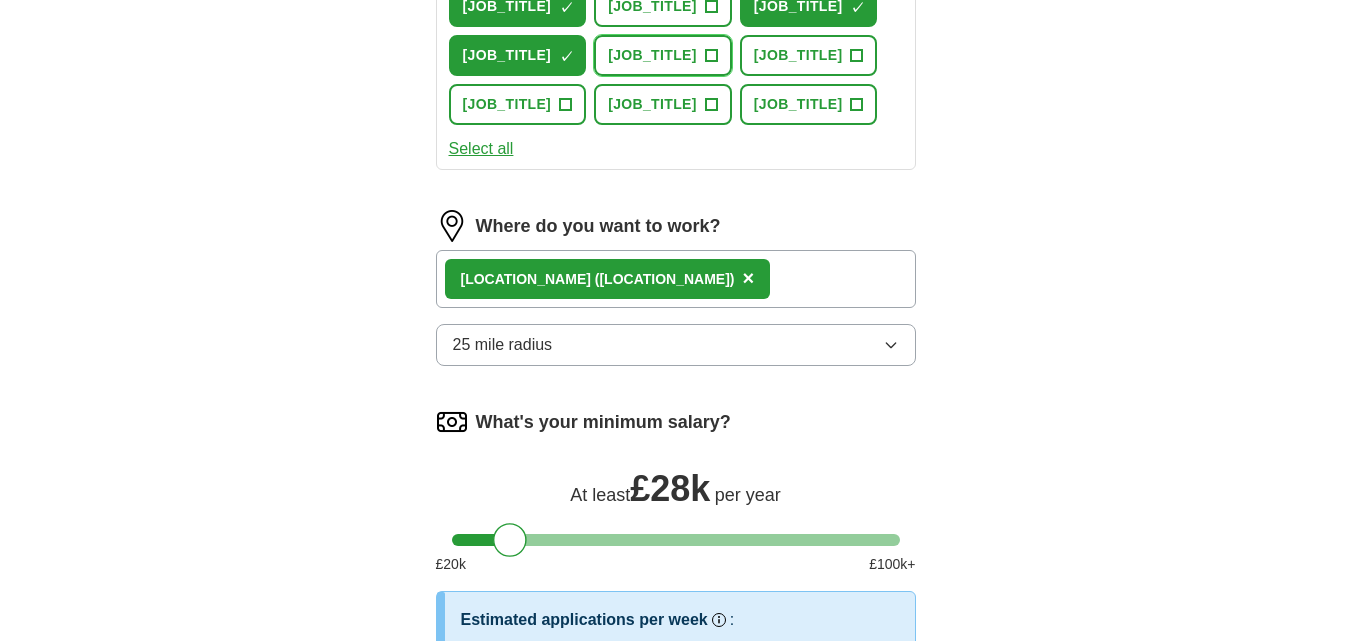 click on "+" at bounding box center (711, 56) 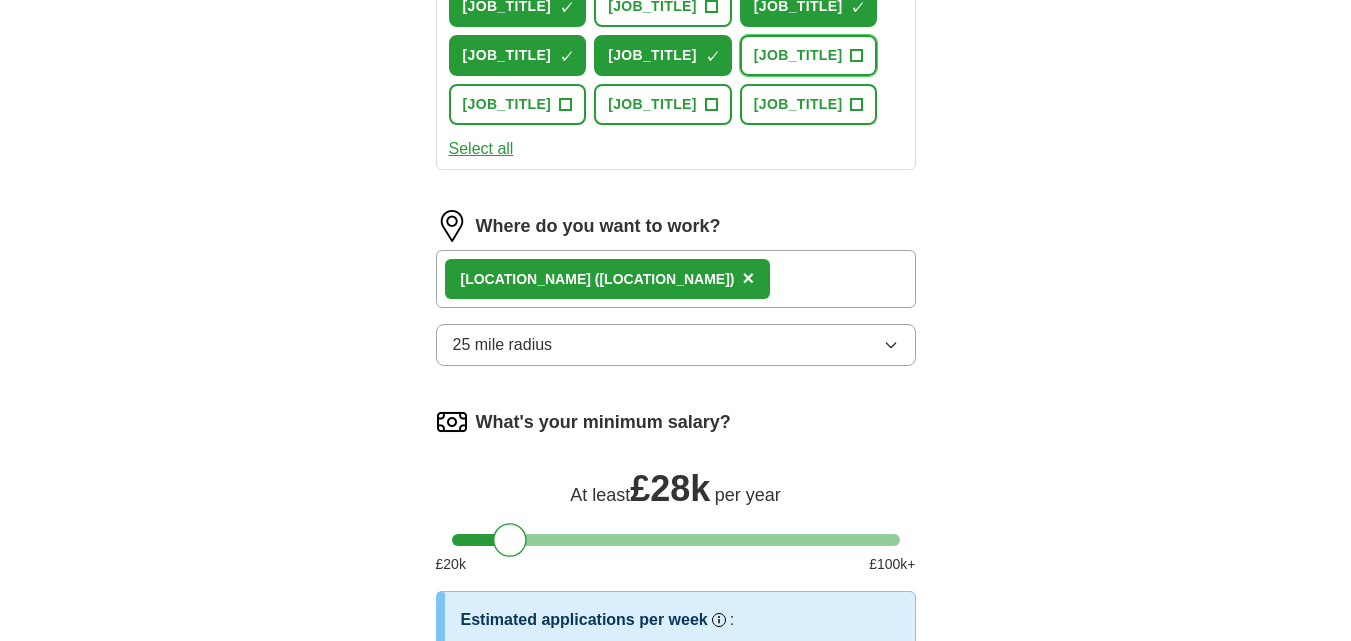 click on "+" at bounding box center [857, 56] 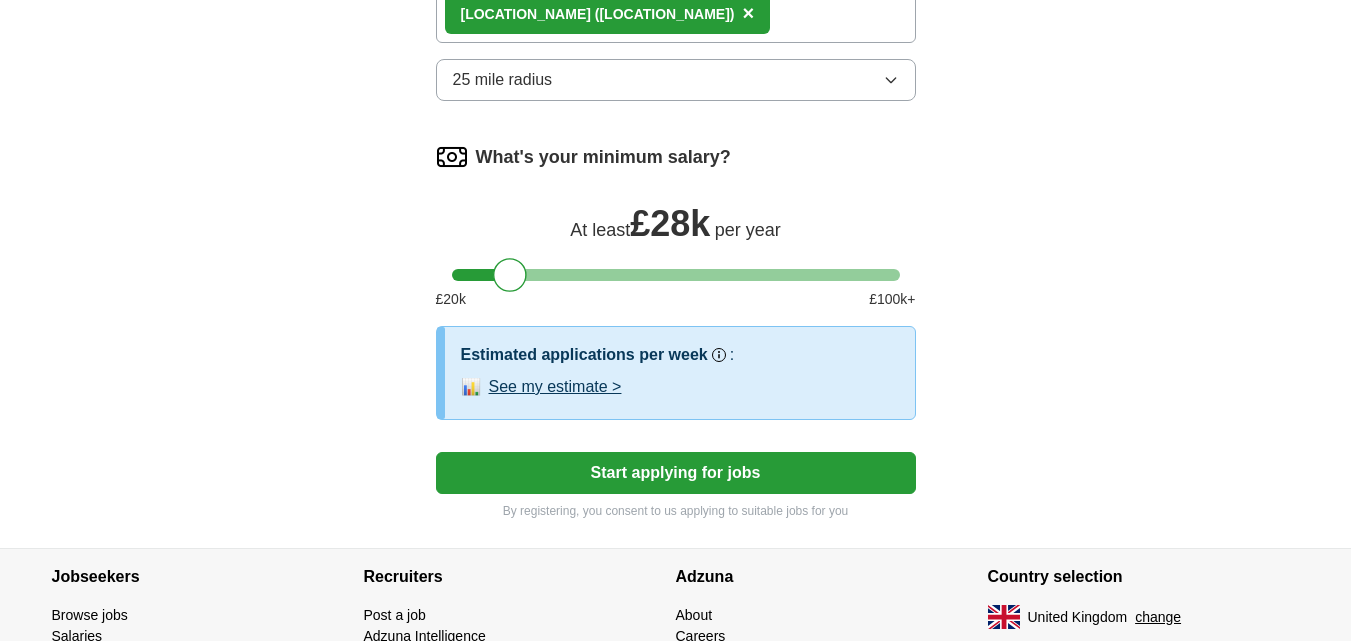 scroll, scrollTop: 1359, scrollLeft: 0, axis: vertical 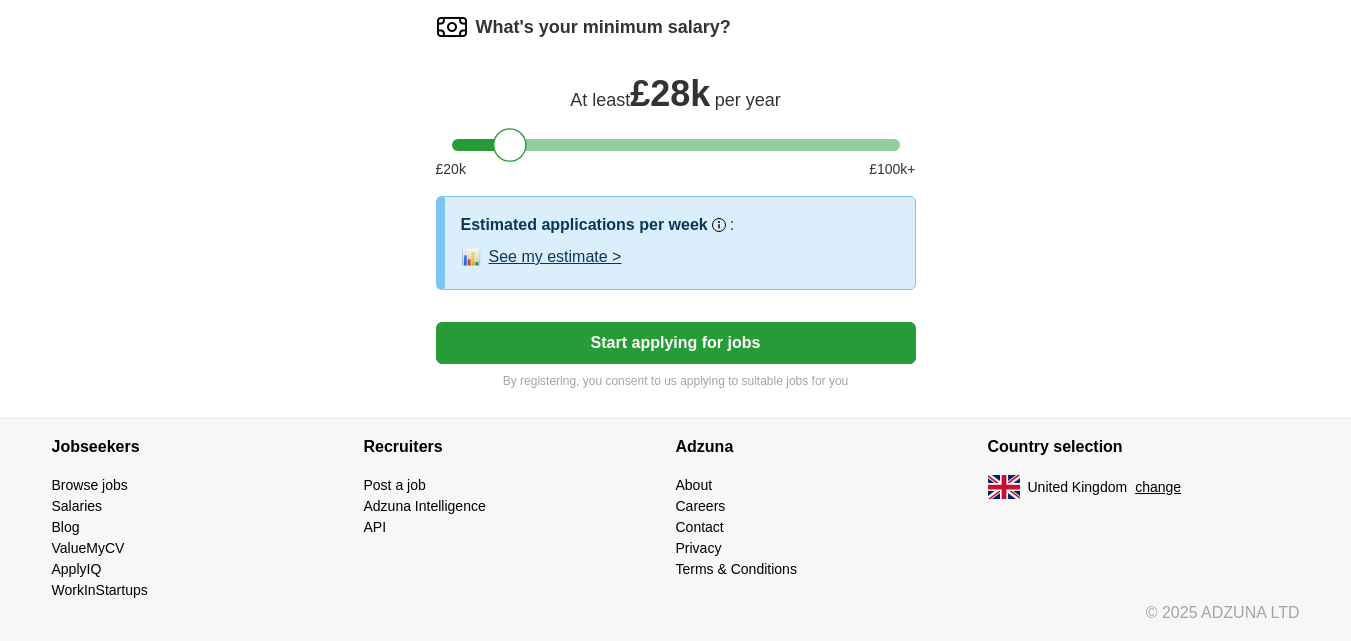 click on "Start applying for jobs" at bounding box center [676, 343] 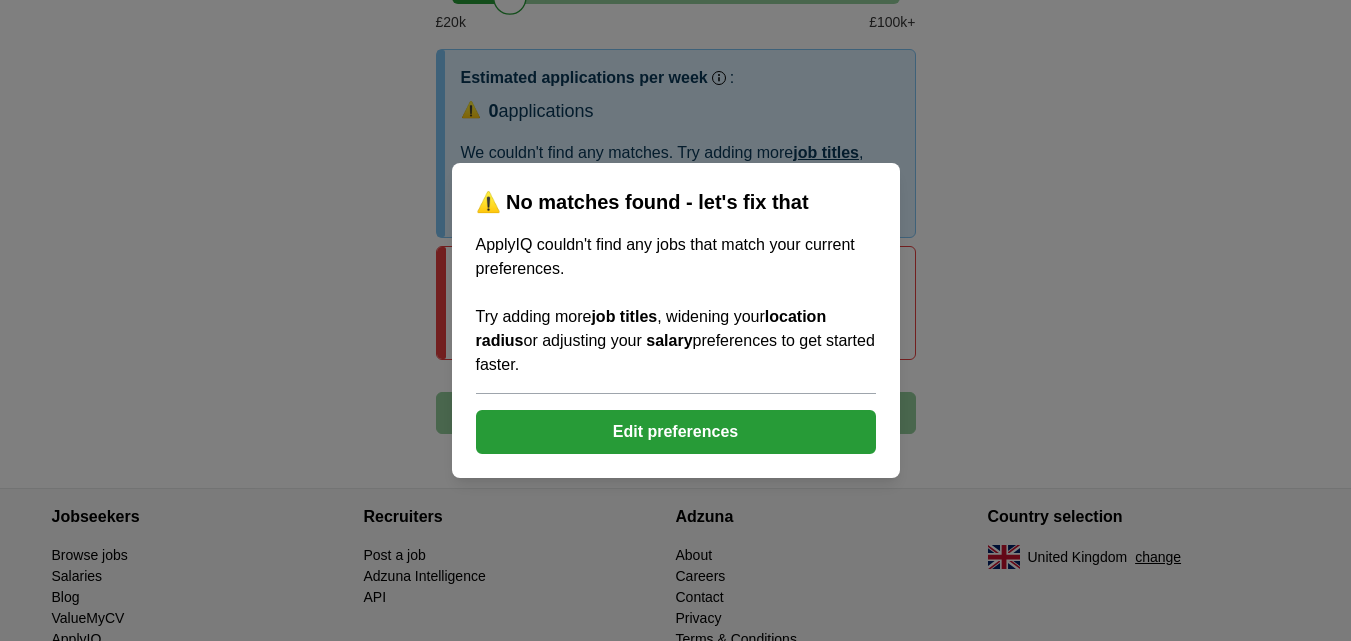 click on "Edit preferences" at bounding box center (676, 432) 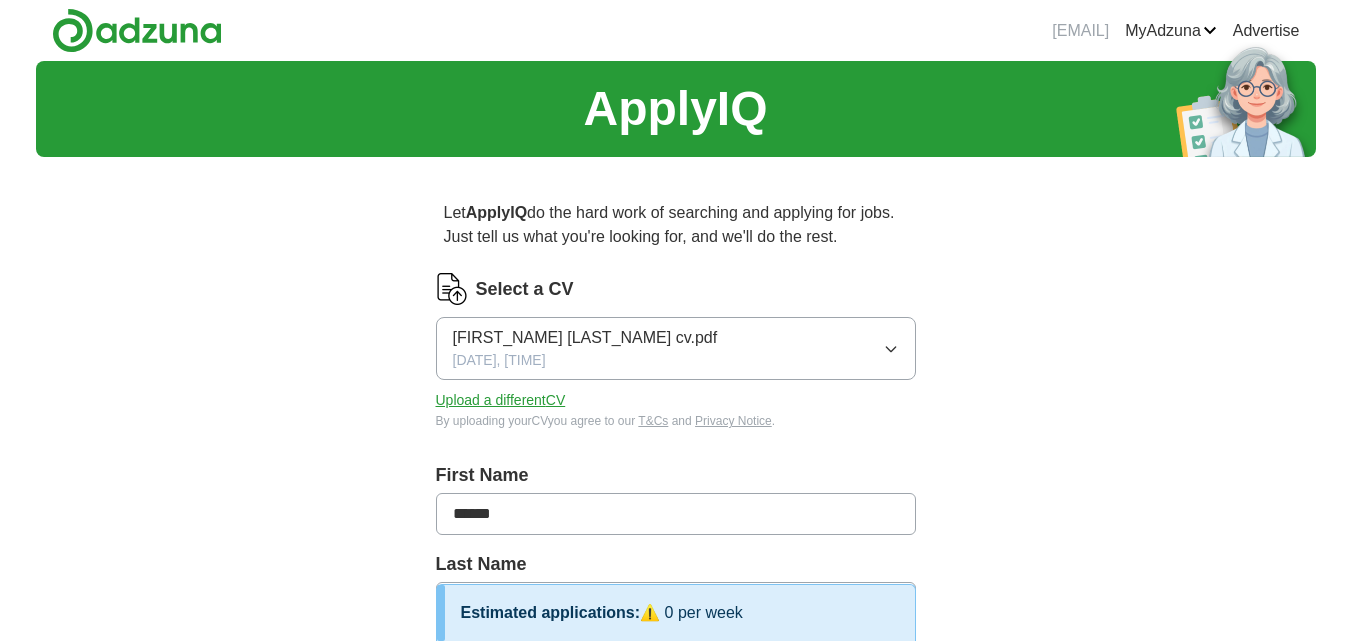scroll, scrollTop: 1359, scrollLeft: 0, axis: vertical 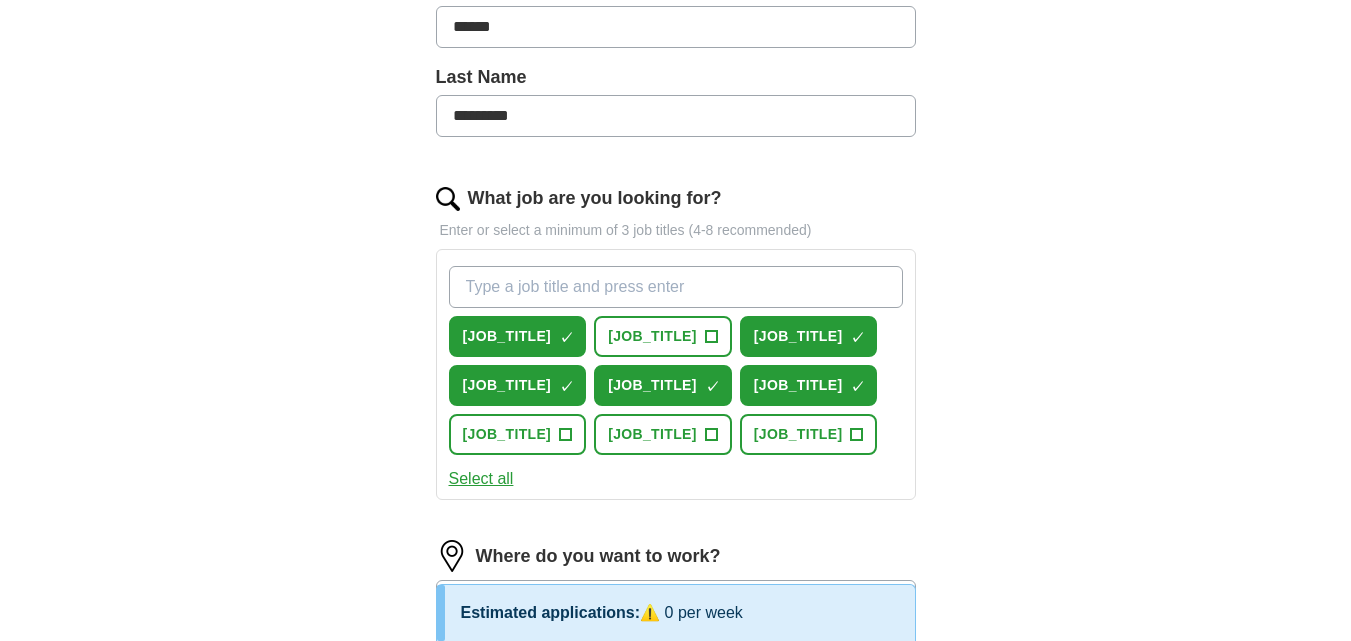 click on "What job are you looking for?" at bounding box center [676, 287] 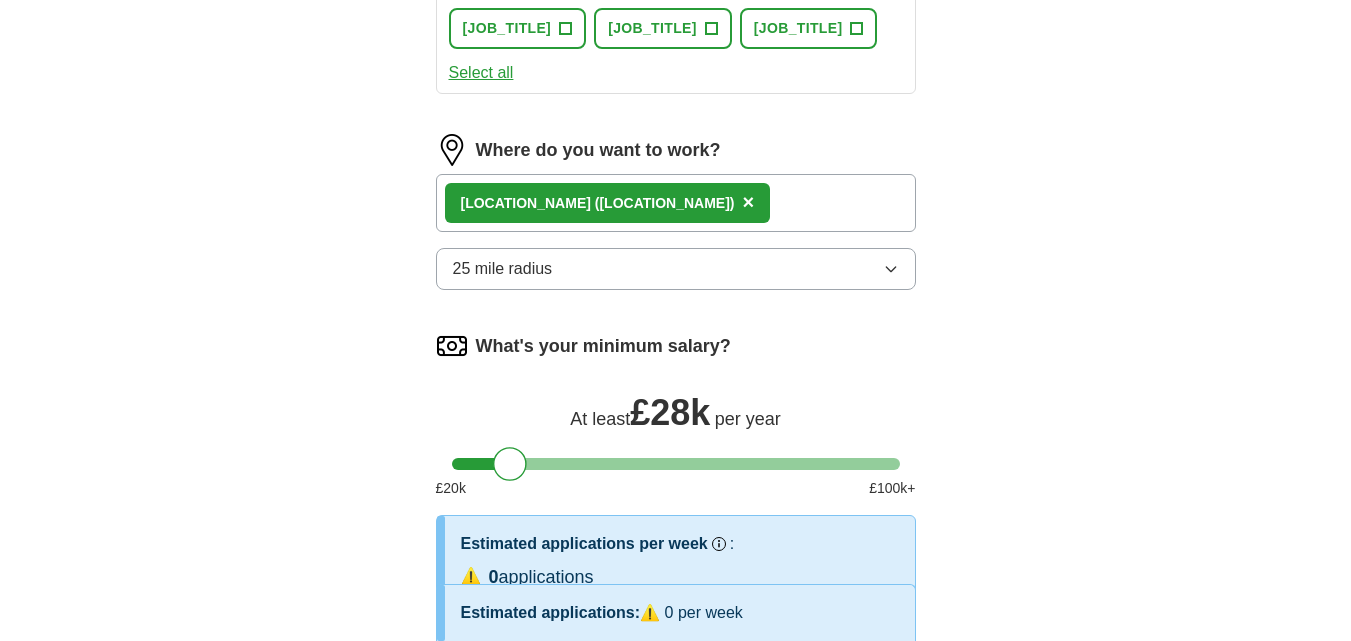 scroll, scrollTop: 836, scrollLeft: 0, axis: vertical 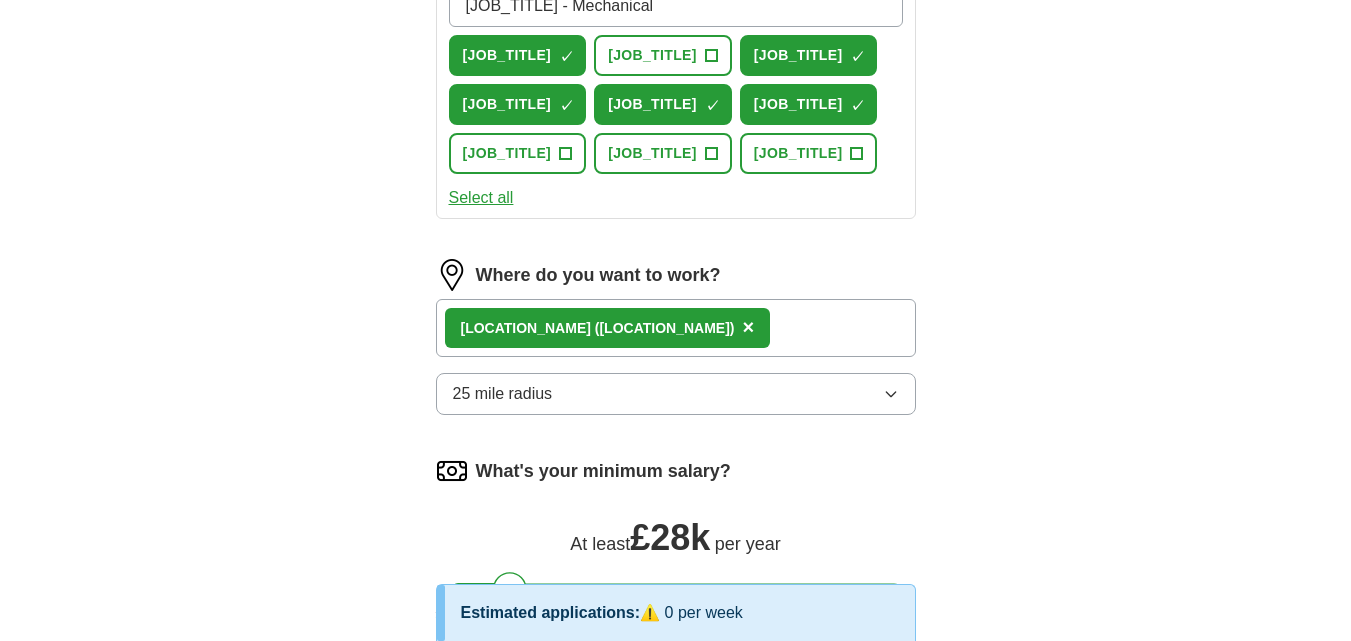 click on "Select all" at bounding box center [481, 198] 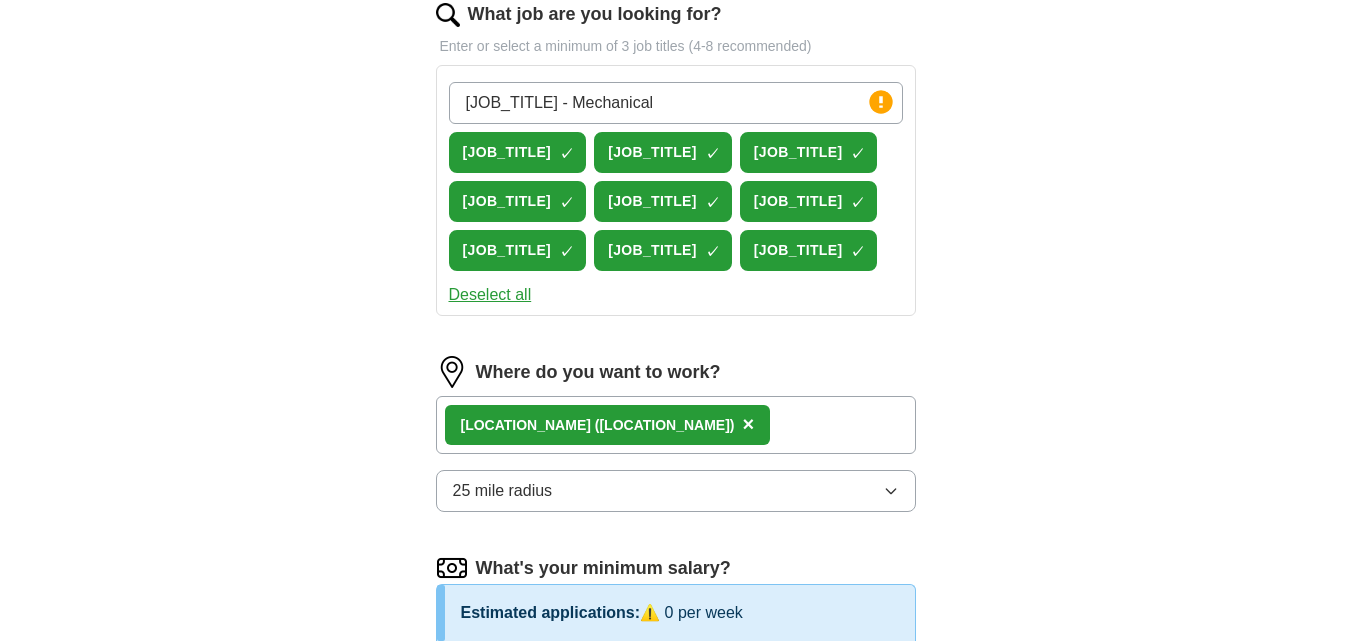 scroll, scrollTop: 626, scrollLeft: 0, axis: vertical 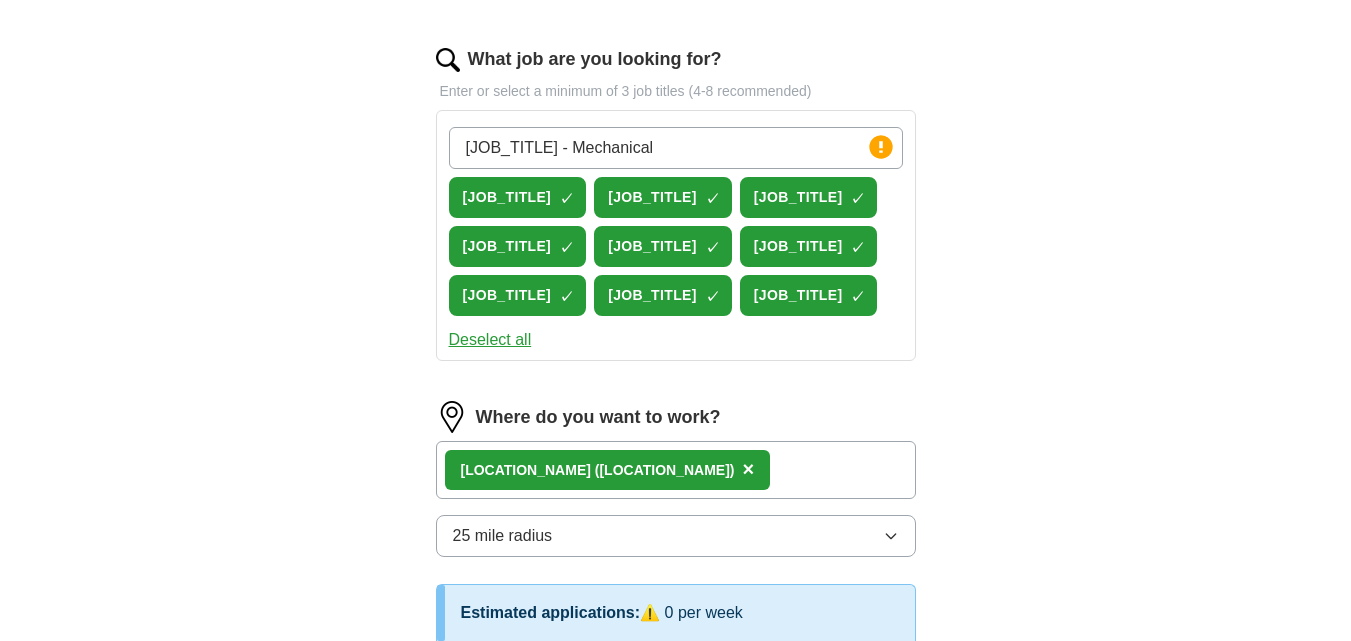click on "[JOB_TITLE] - Mechanical" at bounding box center (676, 148) 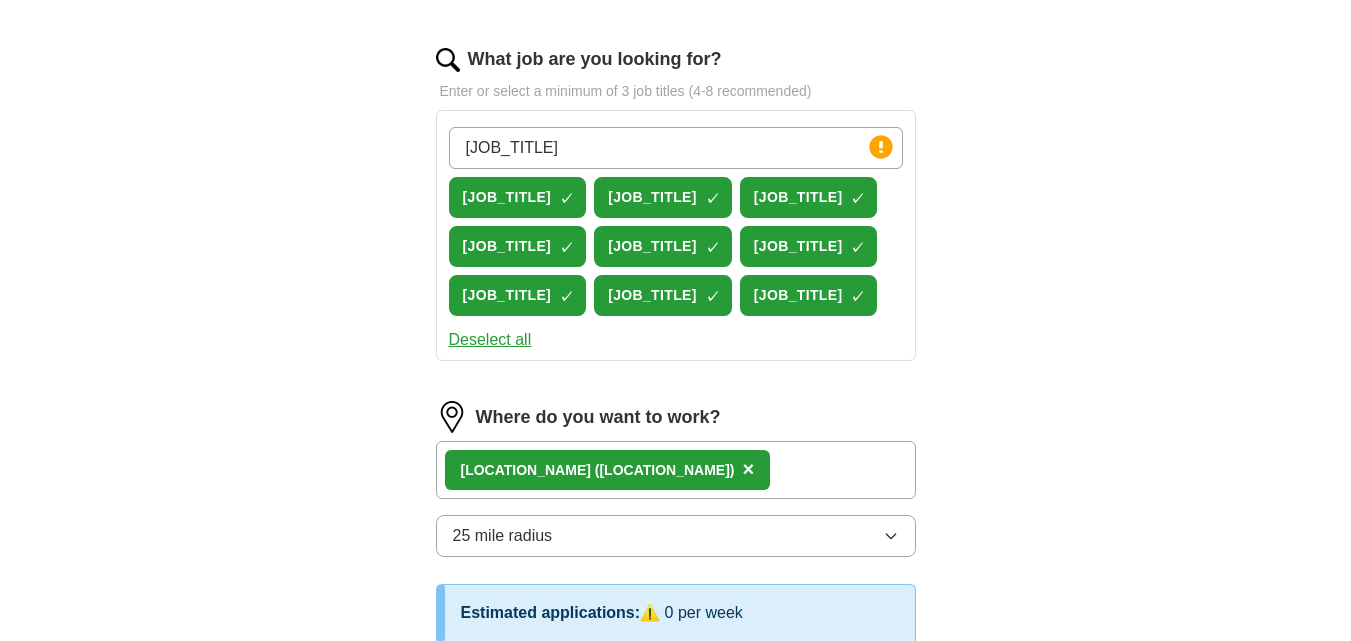 type on "[JOB_TITLE]" 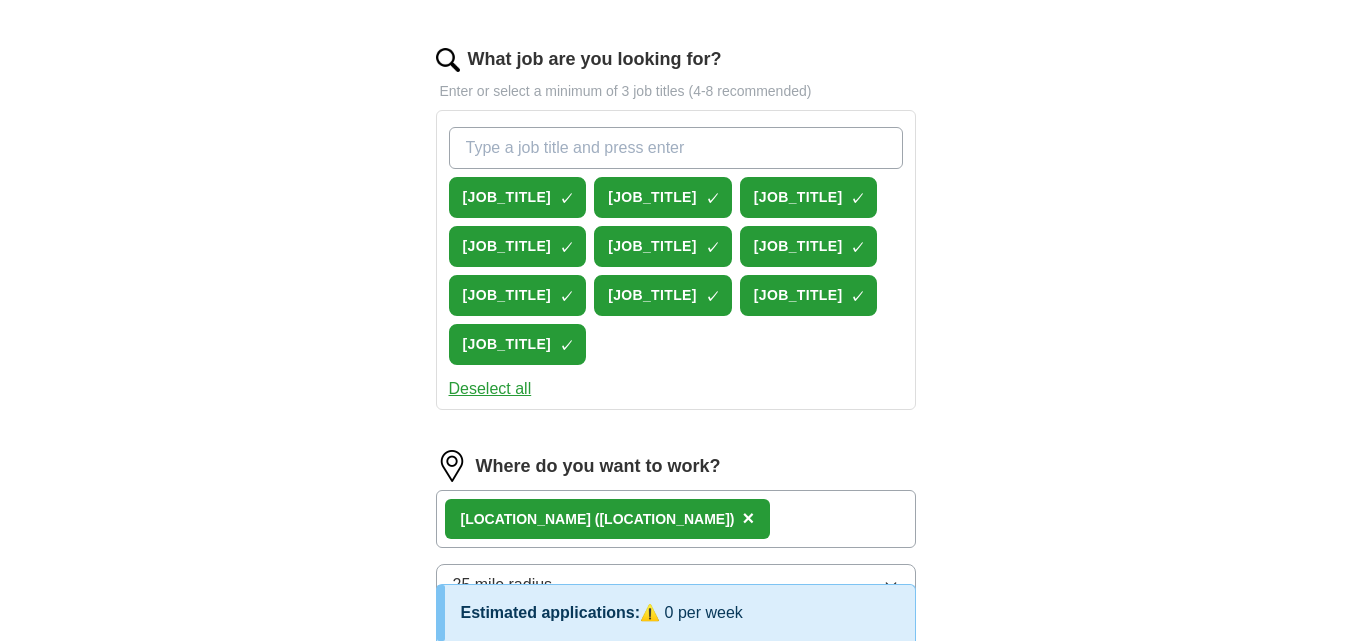 type 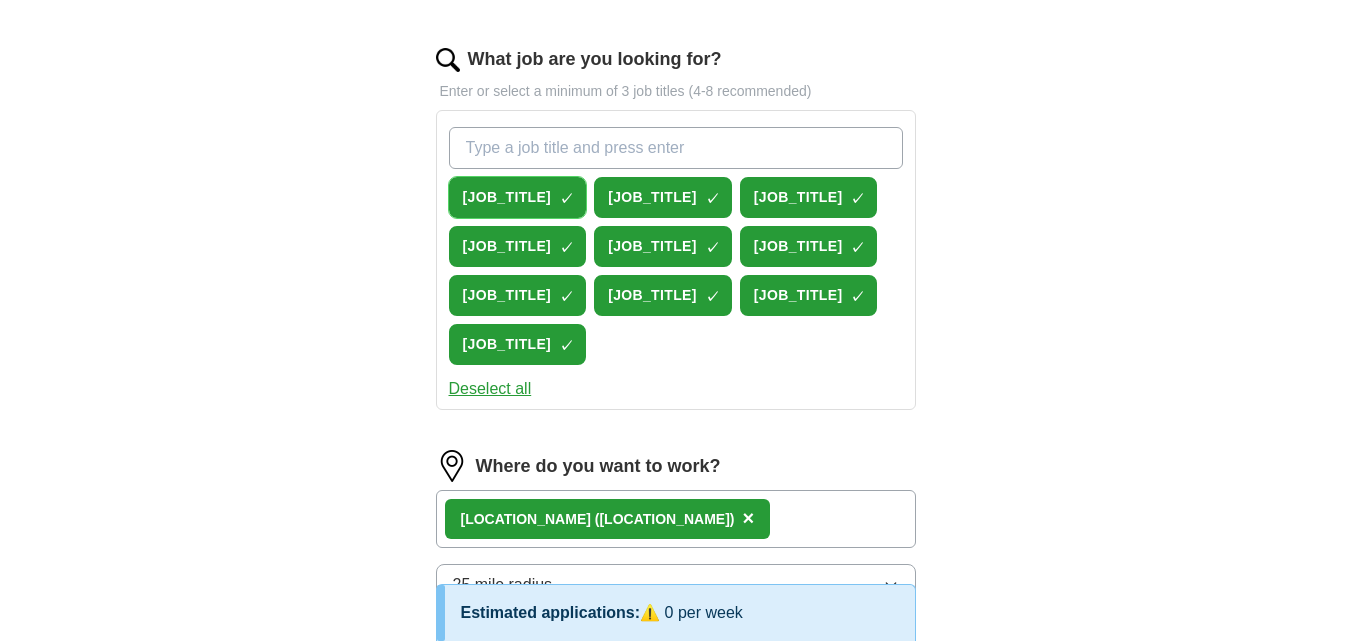 click on "[JOB_TITLE]" at bounding box center (507, 197) 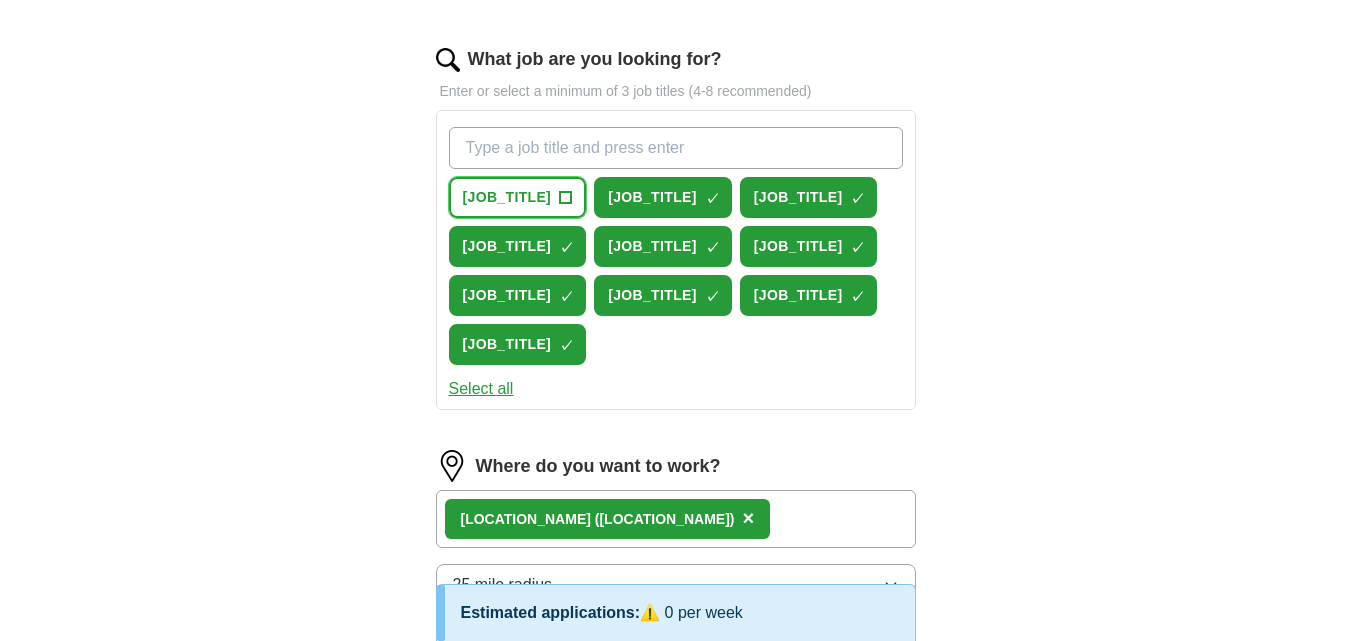 click on "[JOB_TITLE]" at bounding box center [507, 197] 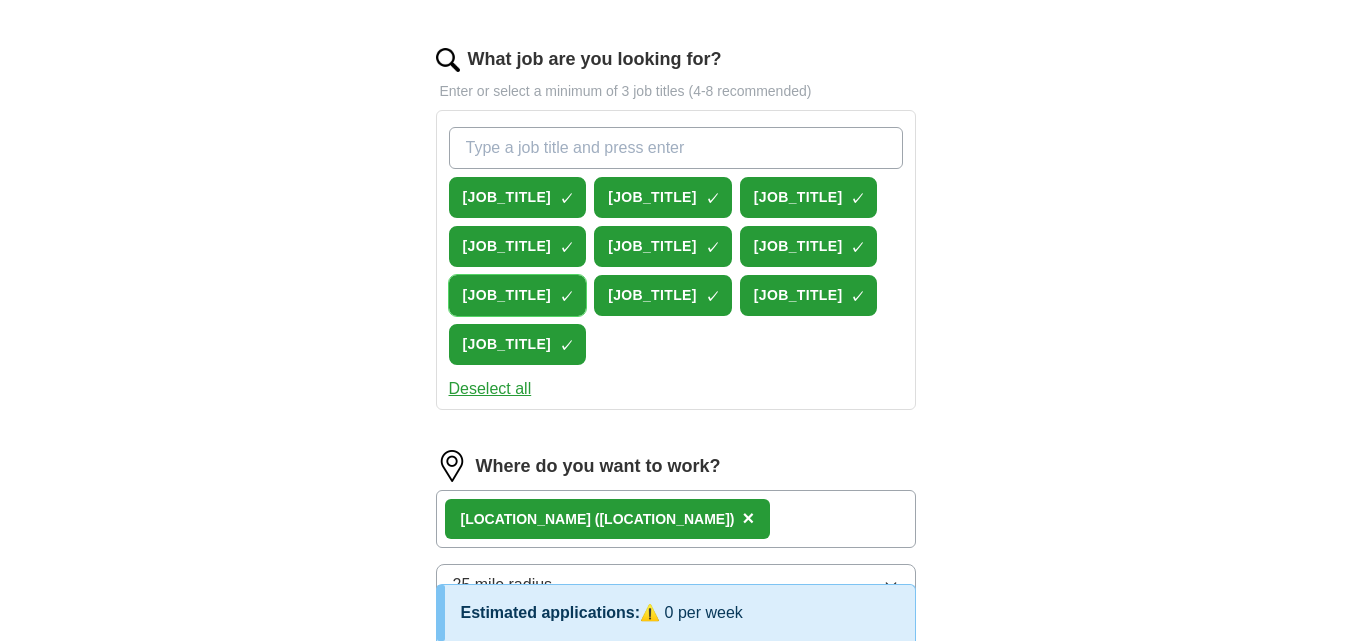 click on "[JOB_TITLE]" at bounding box center [507, 295] 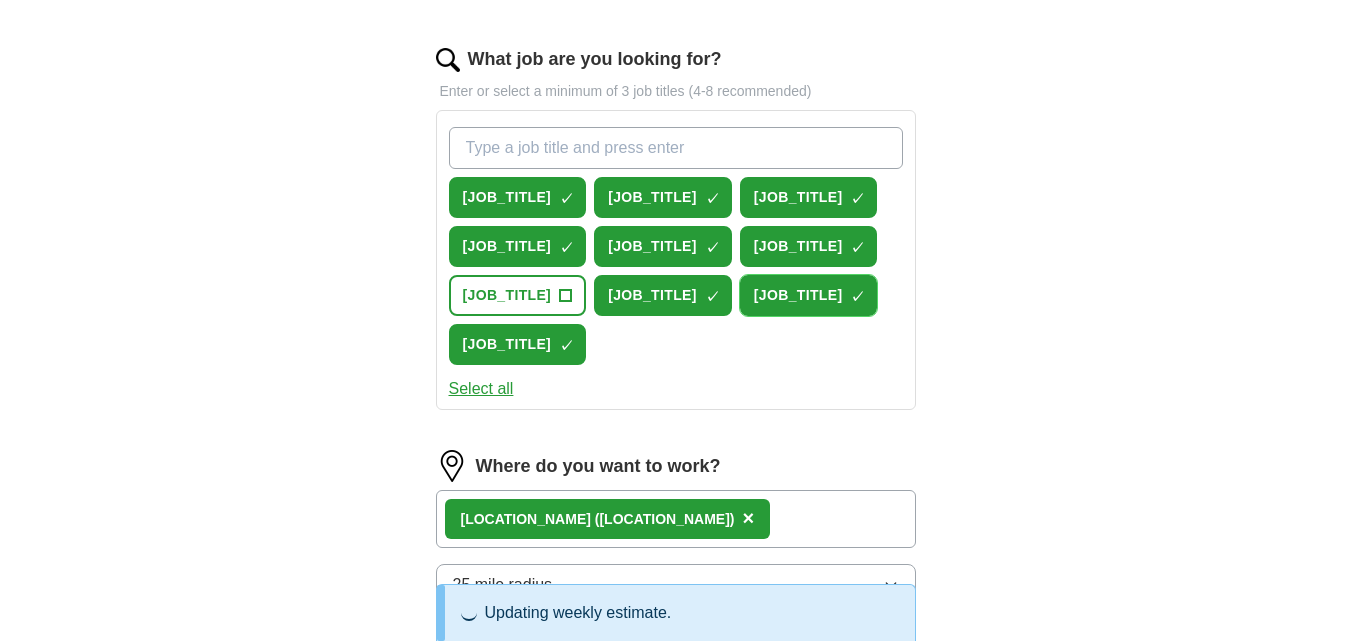 click on "[JOB_TITLE]" at bounding box center [798, 295] 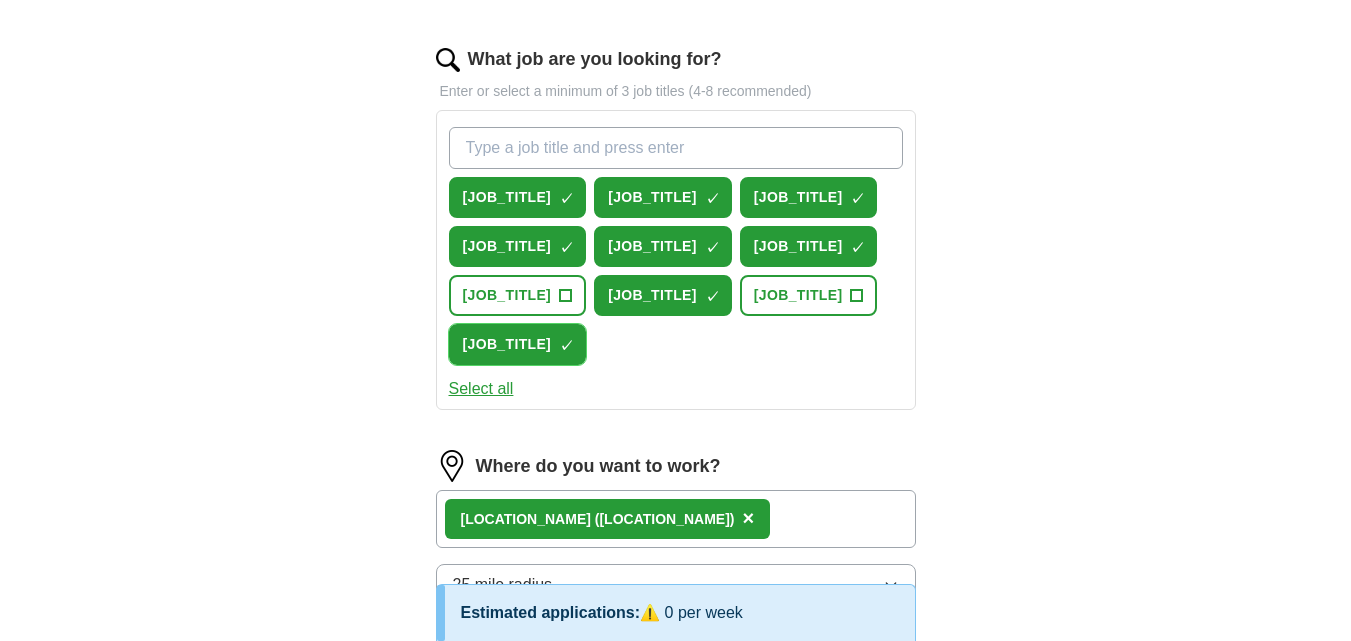 click on "[JOB_TITLE] ✓ ×" at bounding box center [518, 344] 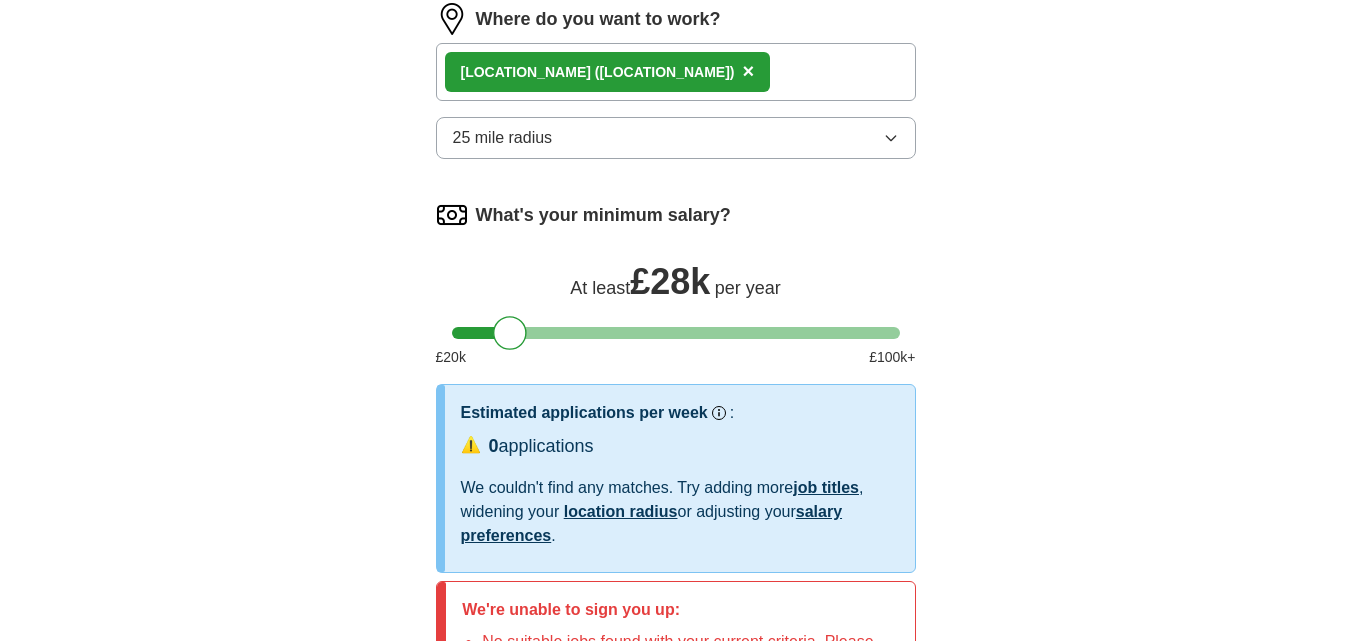 scroll, scrollTop: 1176, scrollLeft: 0, axis: vertical 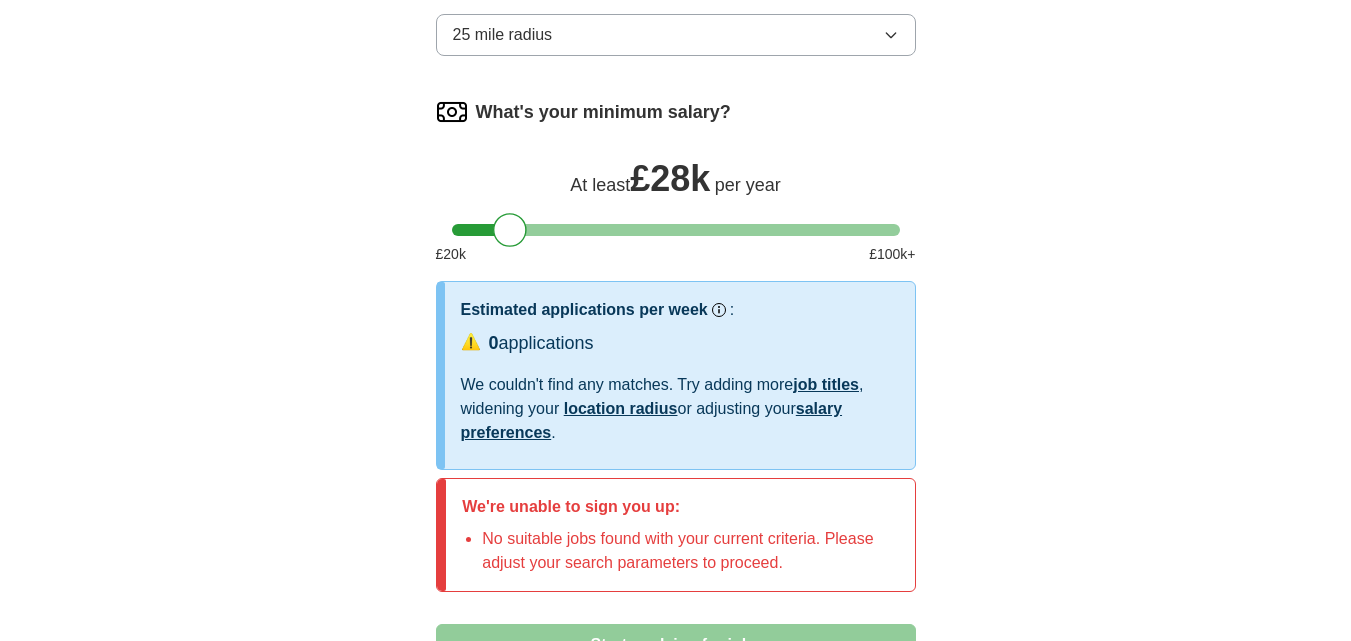 click on "25 mile radius" at bounding box center (676, 35) 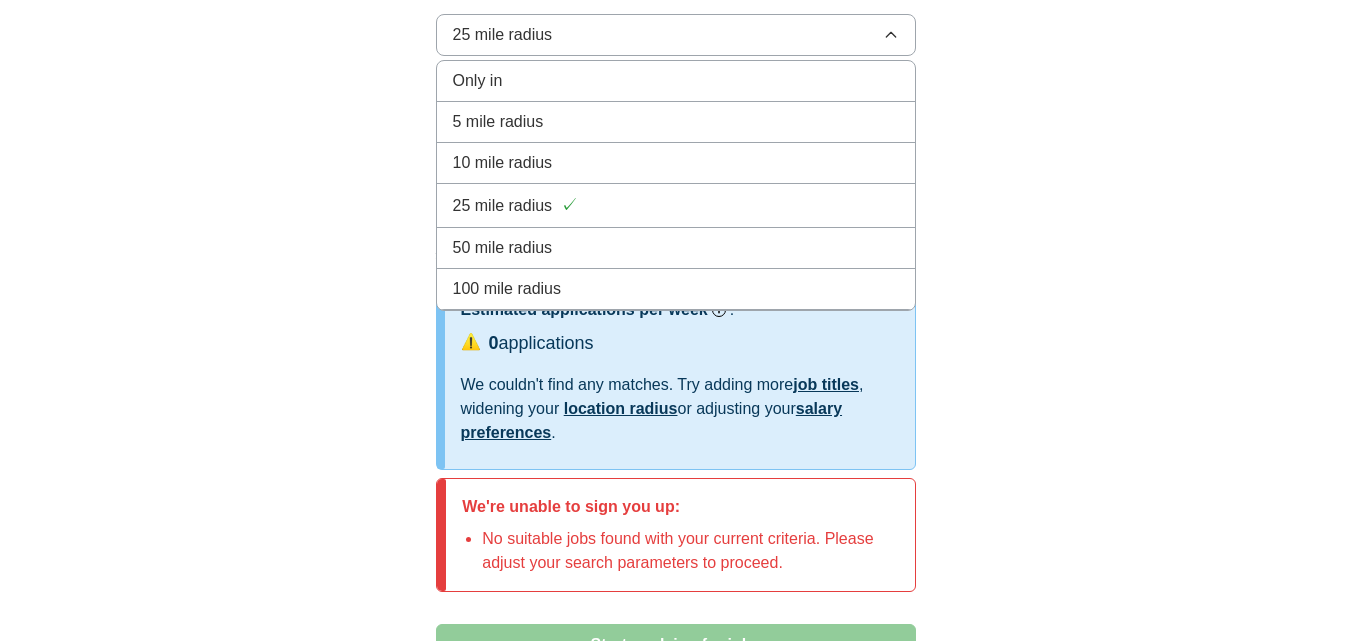 click on "50 mile radius" at bounding box center (676, 248) 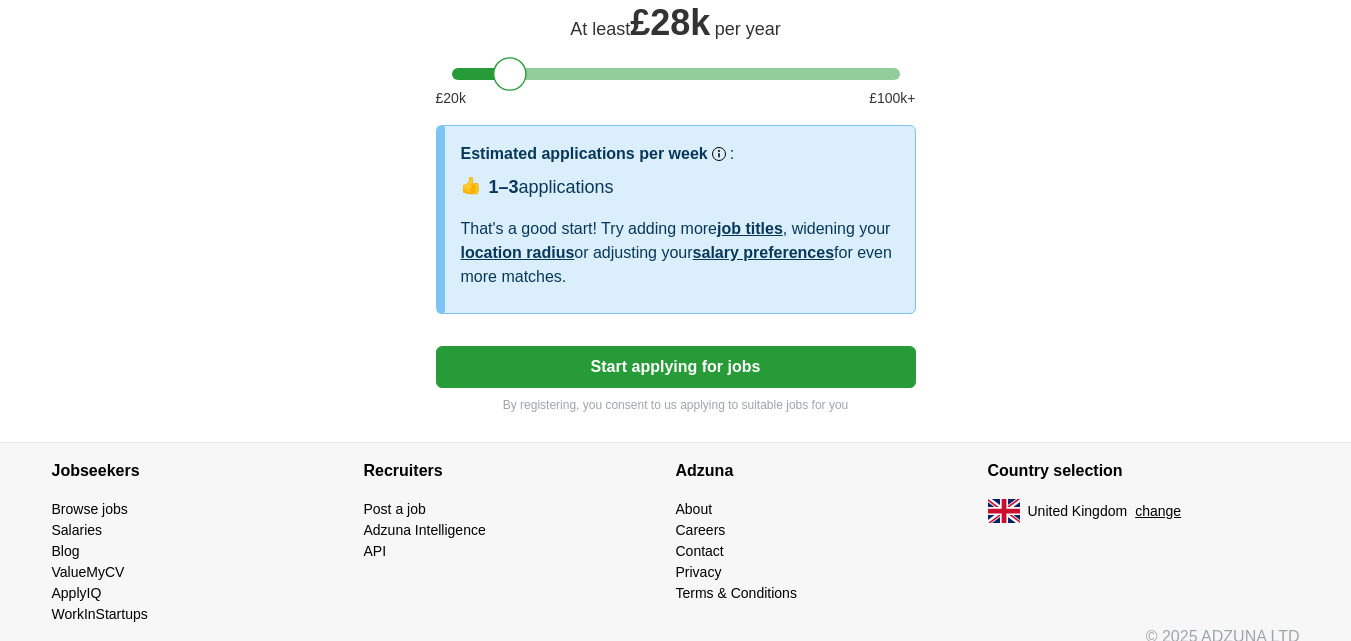 scroll, scrollTop: 1321, scrollLeft: 0, axis: vertical 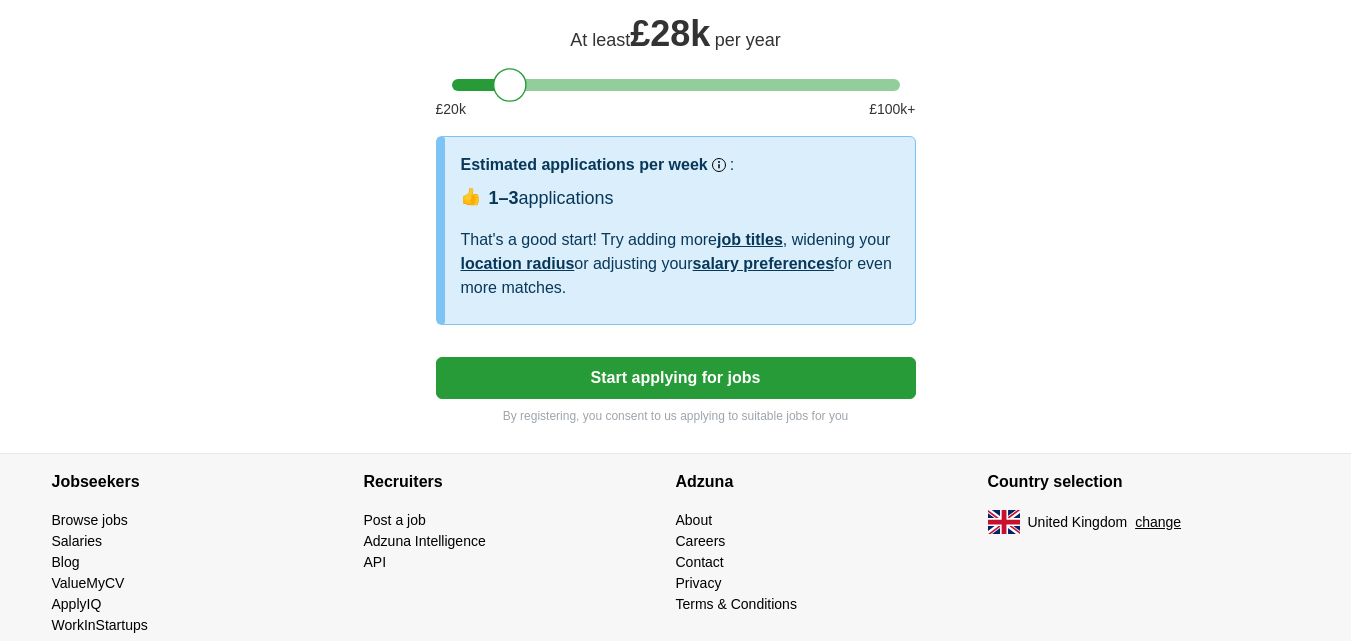 click on "Start applying for jobs" at bounding box center (676, 378) 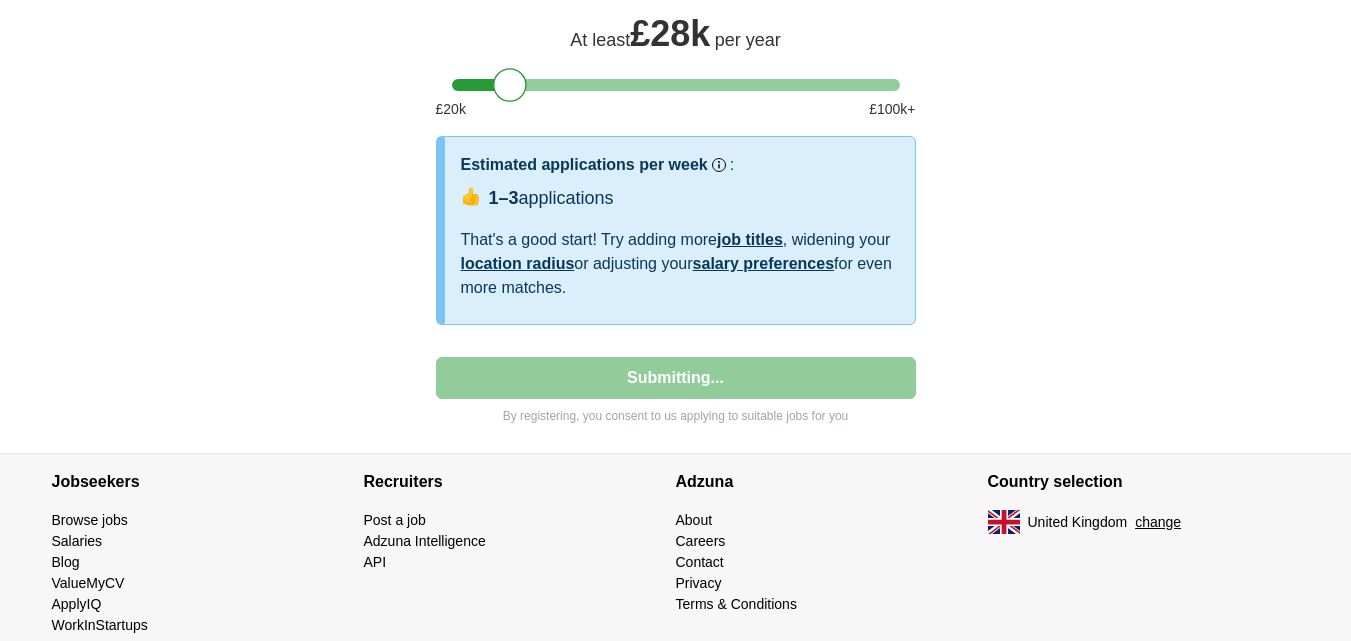 select on "**" 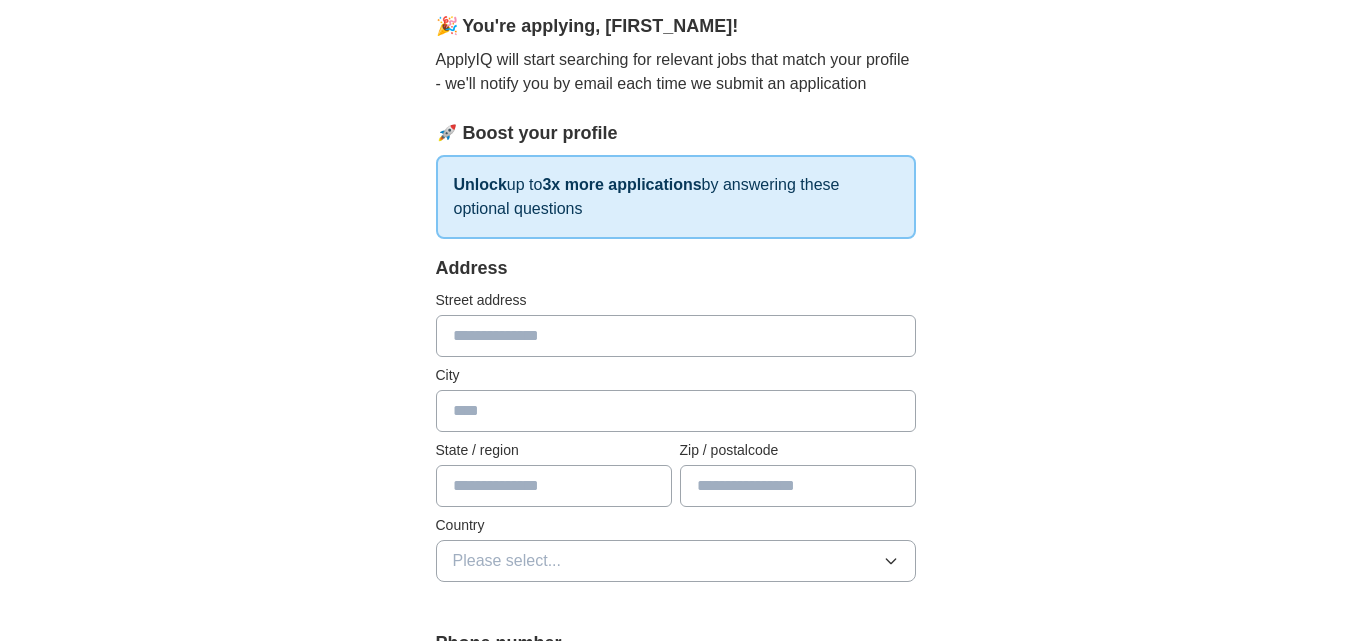 scroll, scrollTop: 0, scrollLeft: 0, axis: both 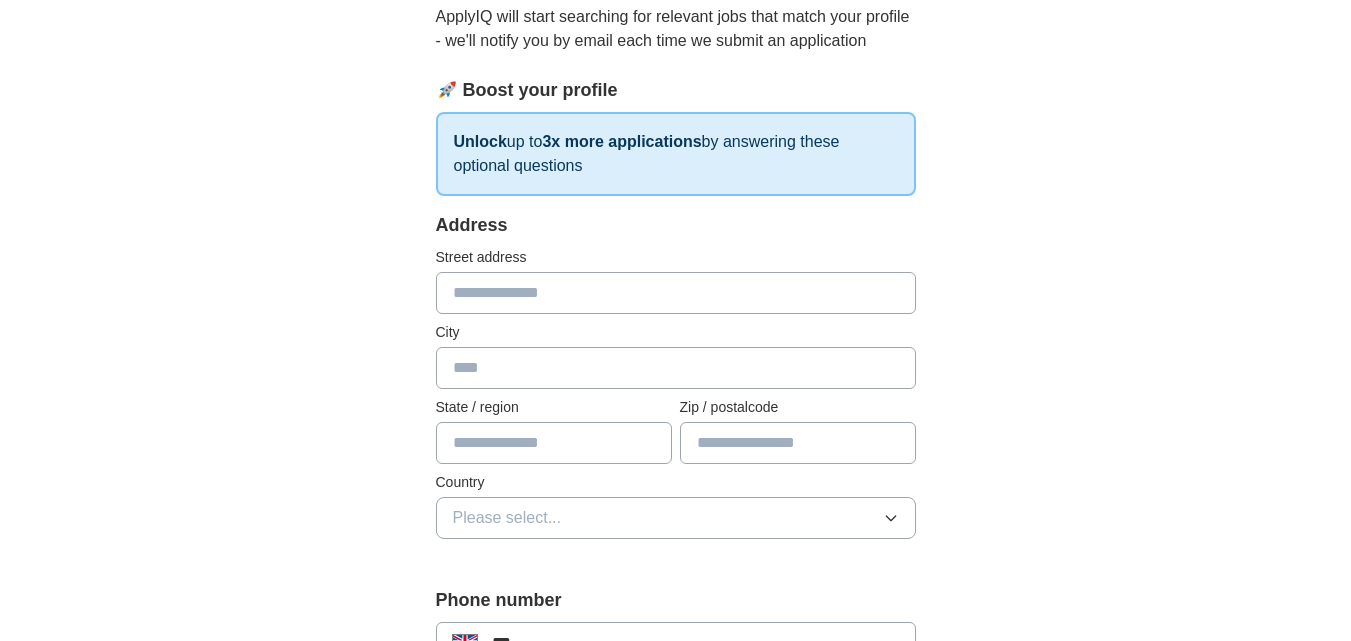 click at bounding box center [676, 293] 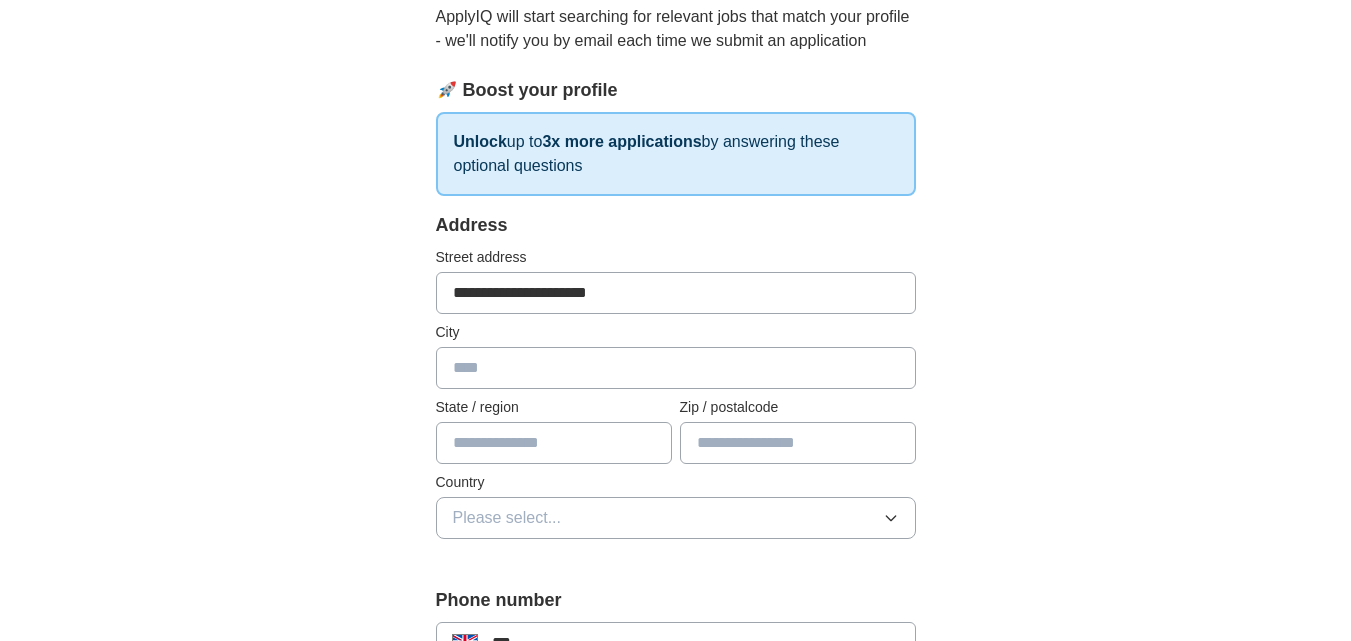 type on "*******" 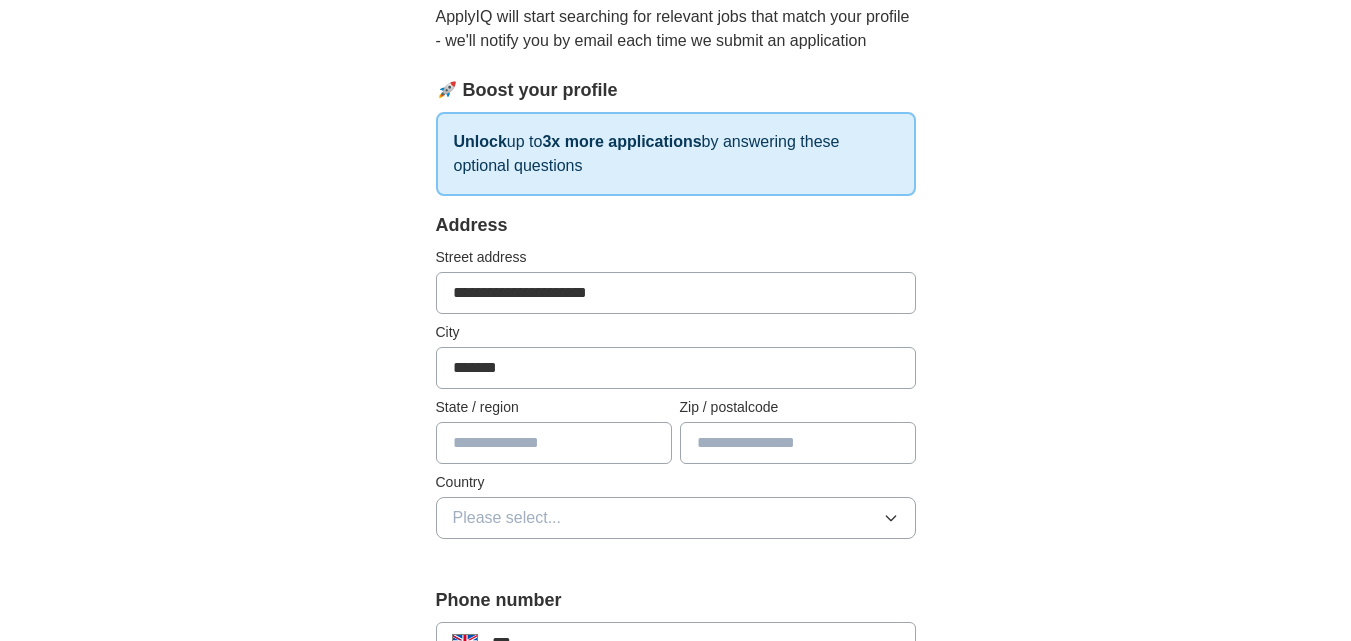 type on "********" 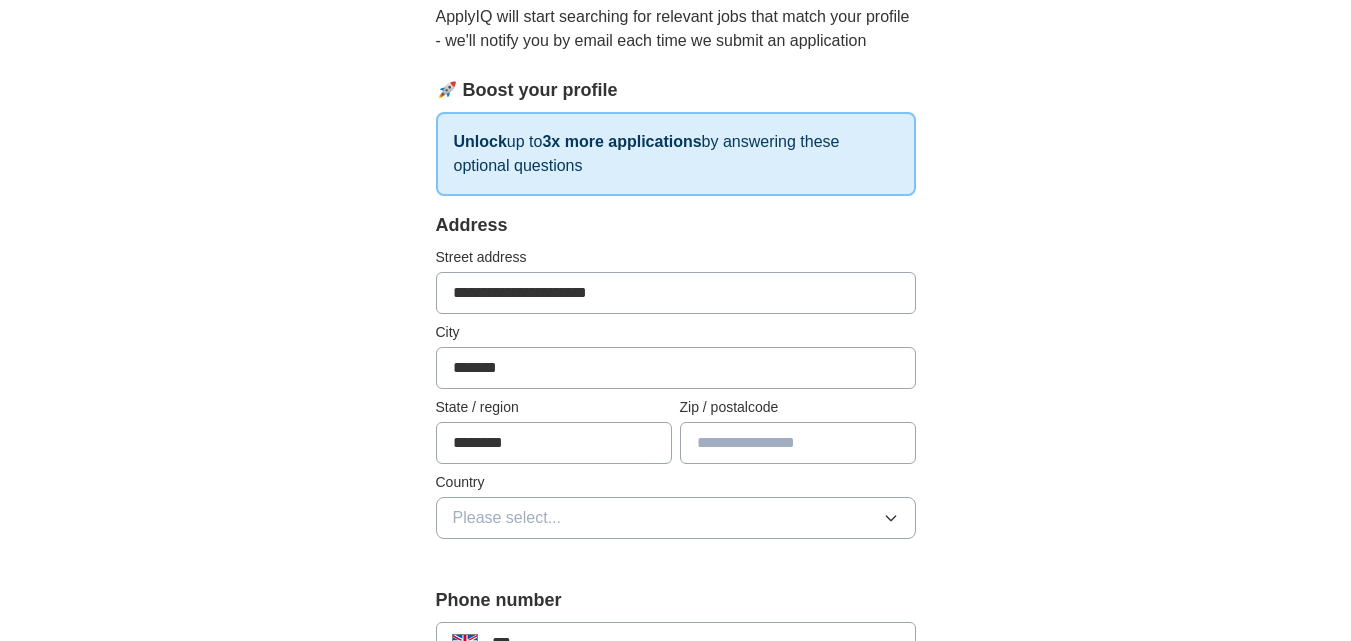 type on "******" 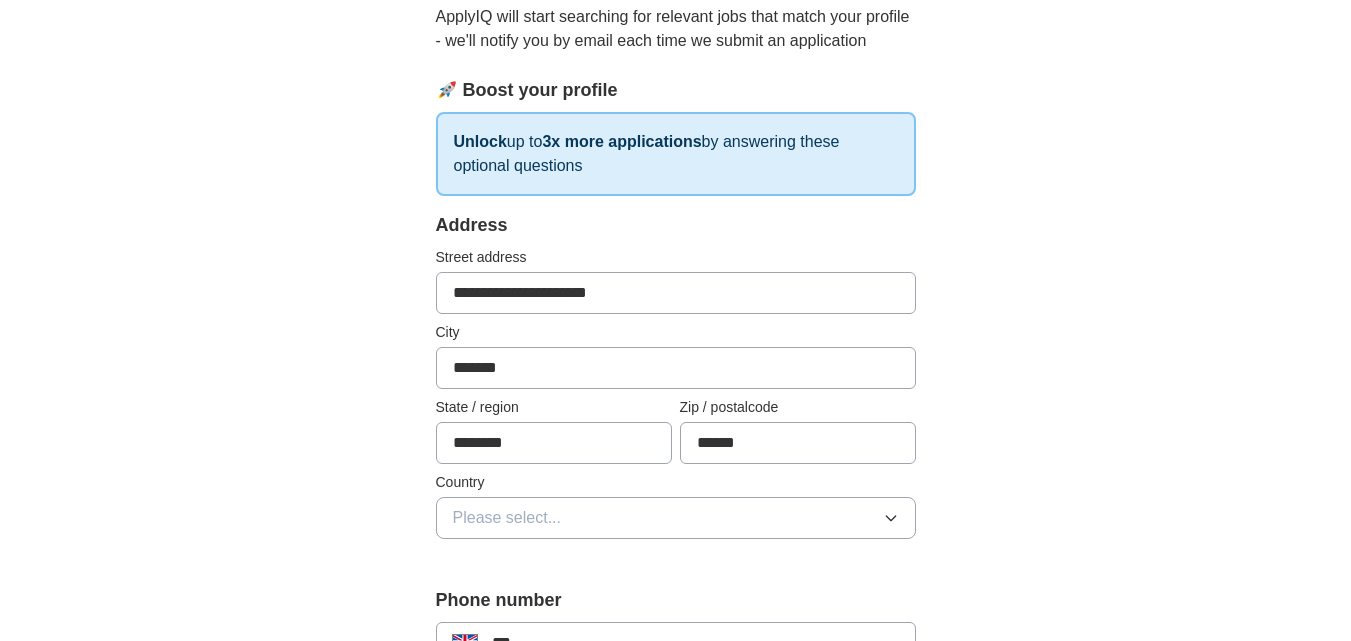click on "Please select..." at bounding box center (507, 518) 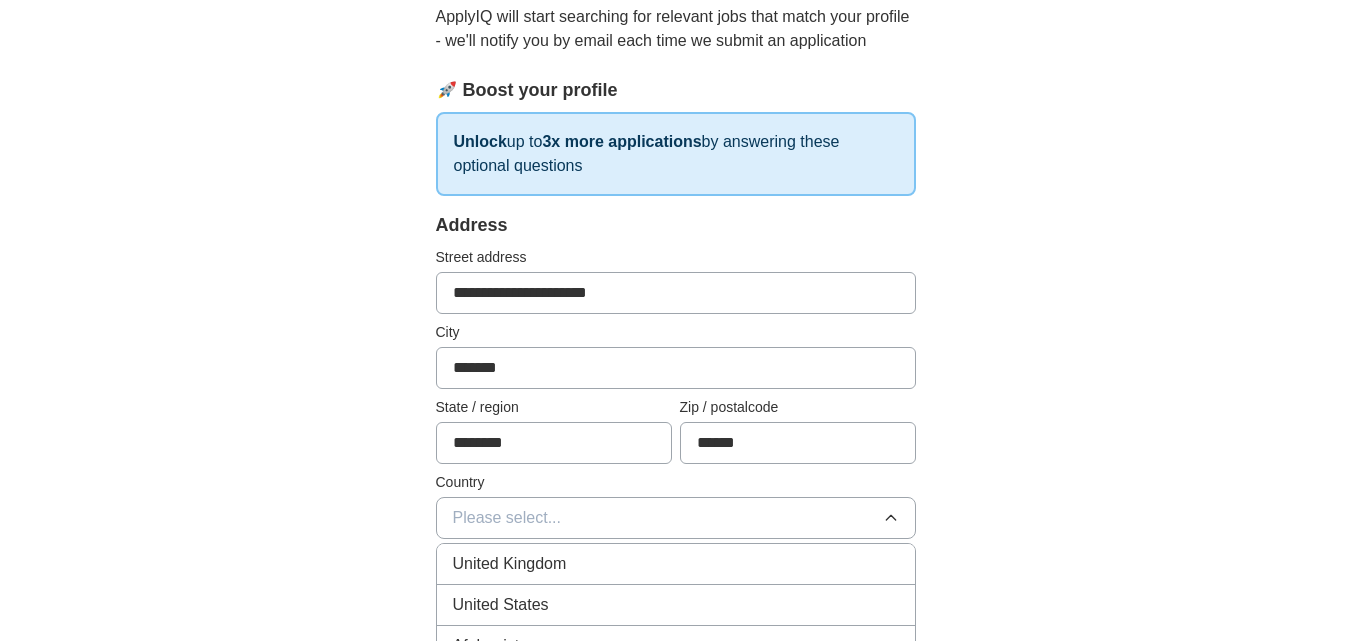 click on "United Kingdom" at bounding box center [510, 564] 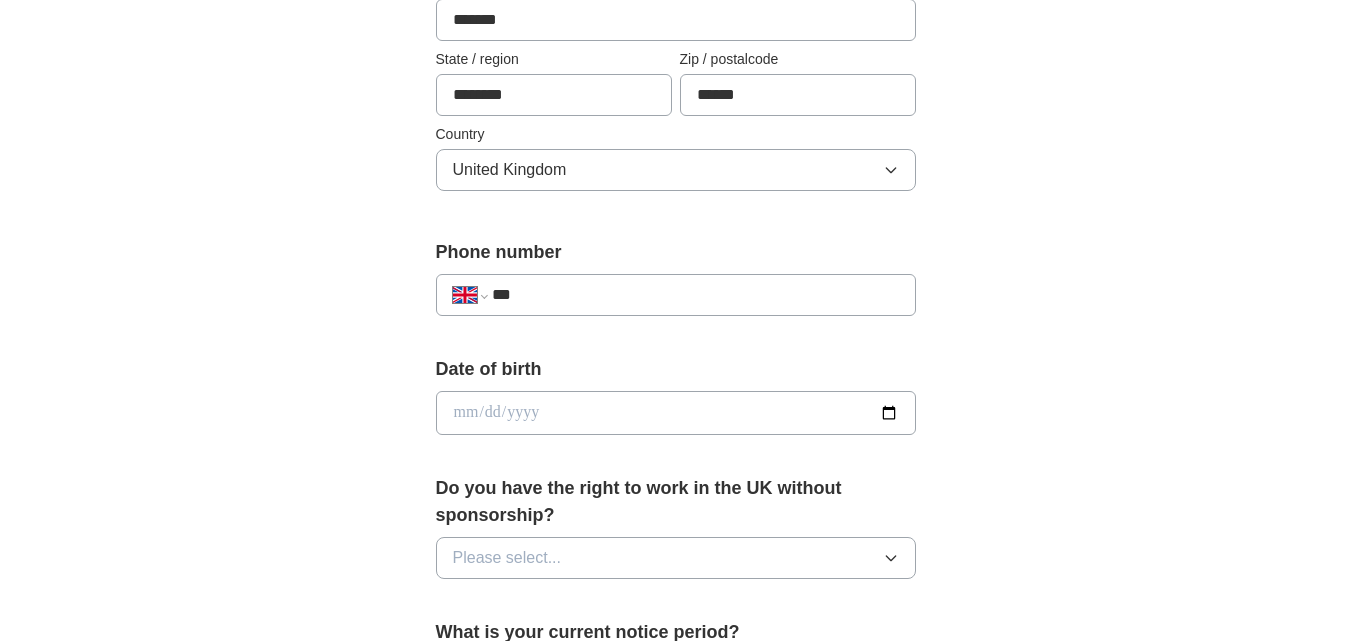 scroll, scrollTop: 602, scrollLeft: 0, axis: vertical 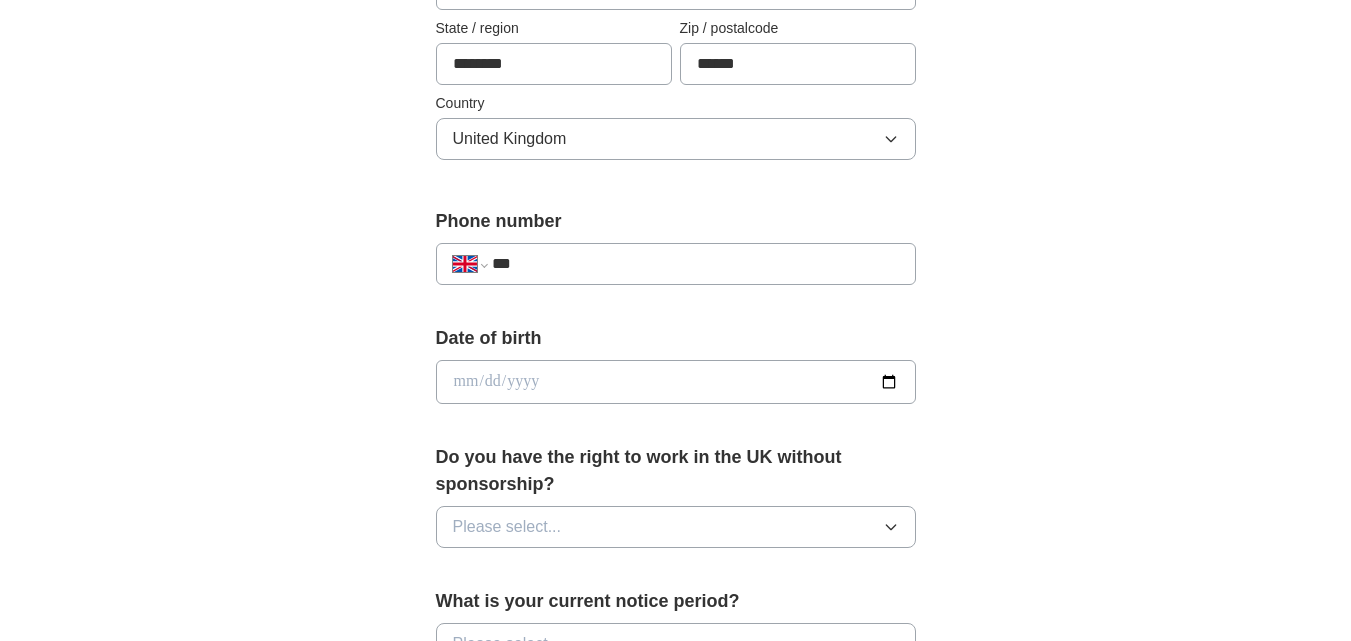 click on "**********" at bounding box center [676, 264] 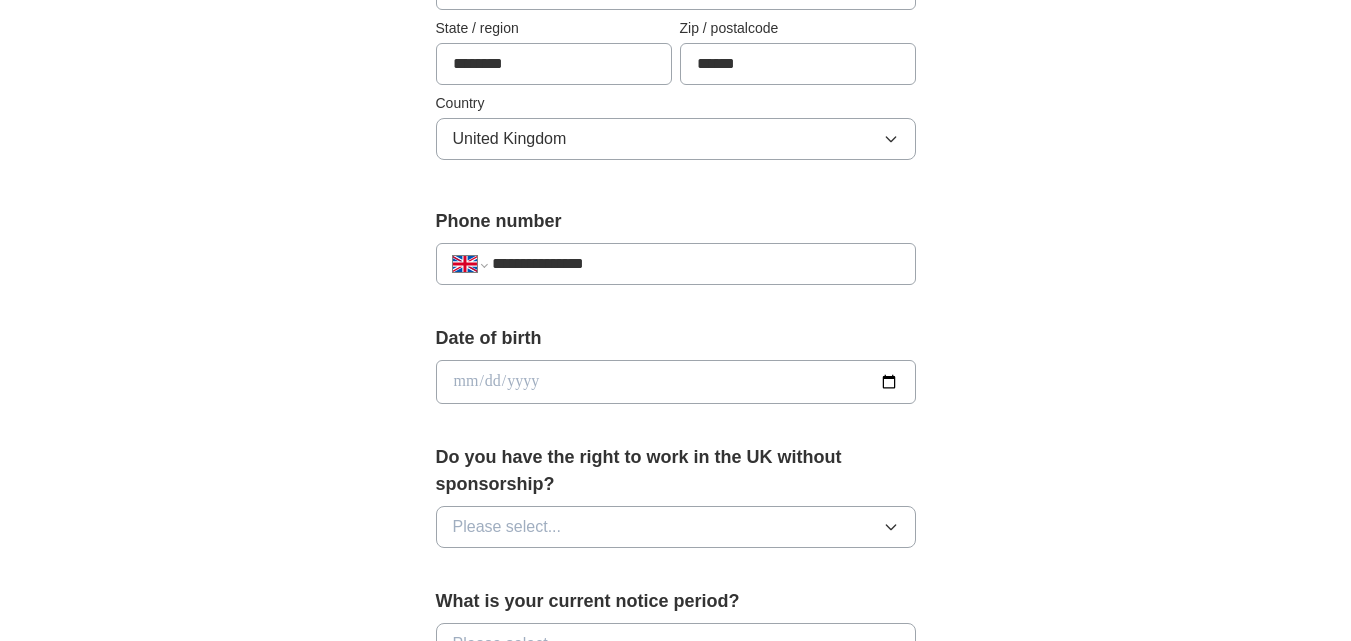 type on "**********" 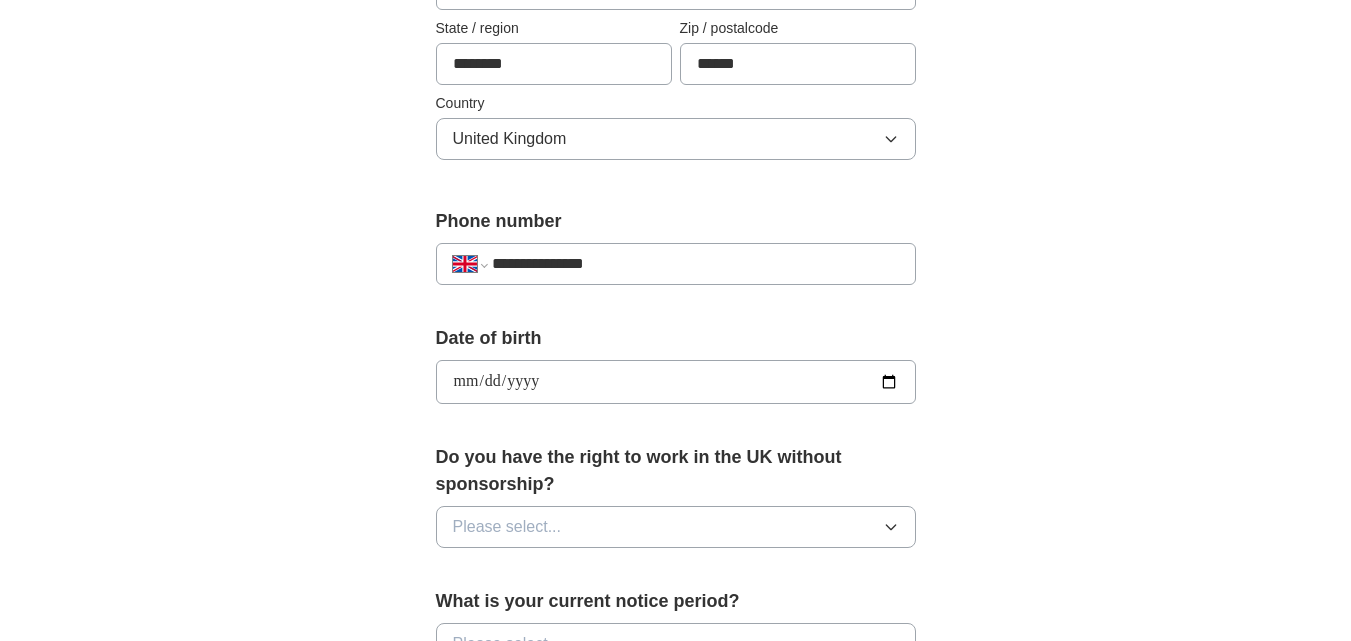 type on "**********" 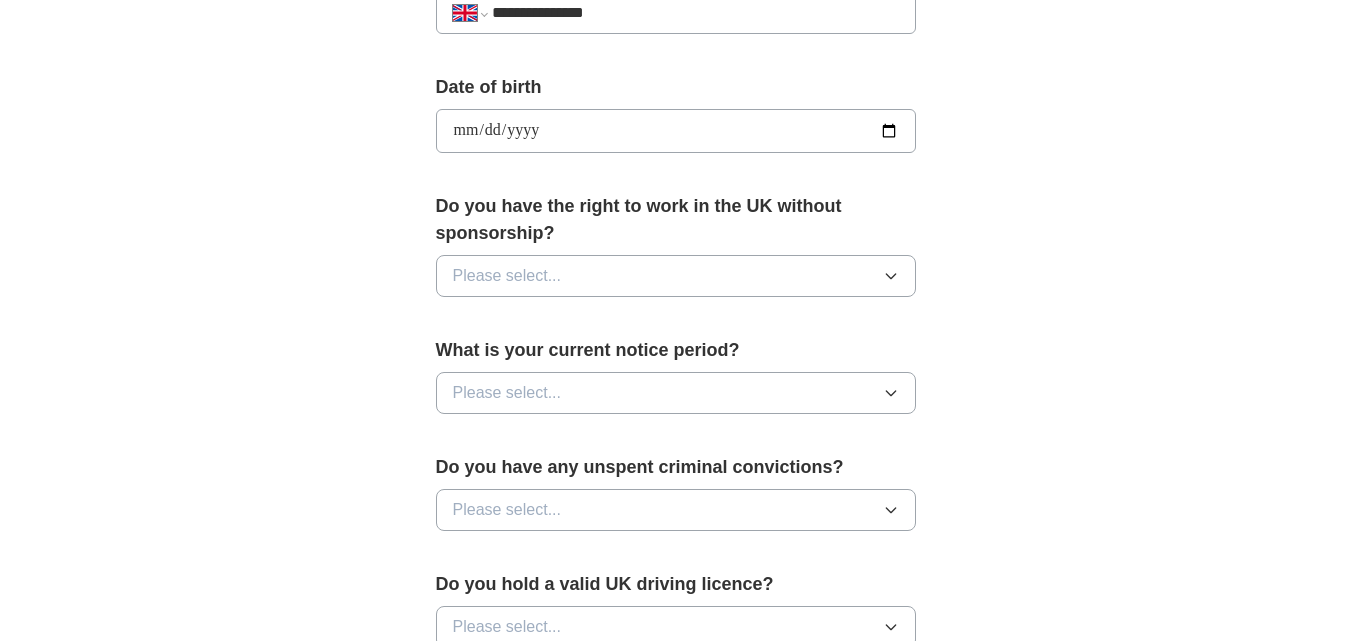 scroll, scrollTop: 856, scrollLeft: 0, axis: vertical 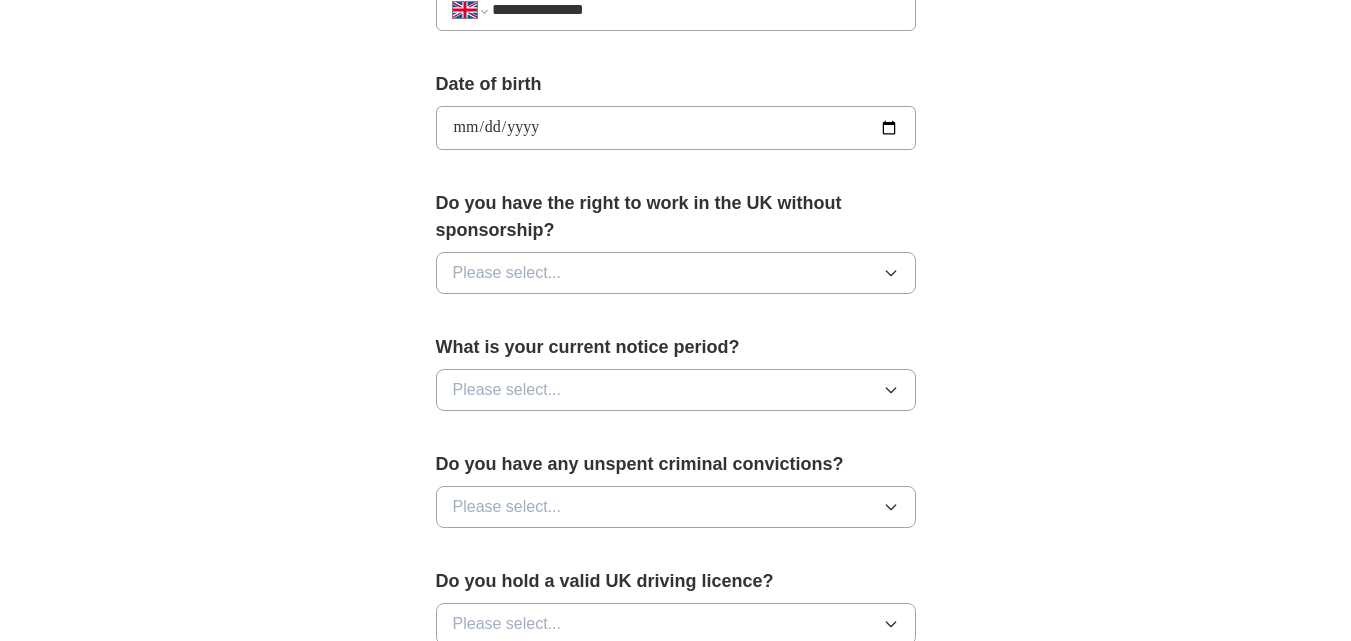 click on "Please select..." at bounding box center [676, 273] 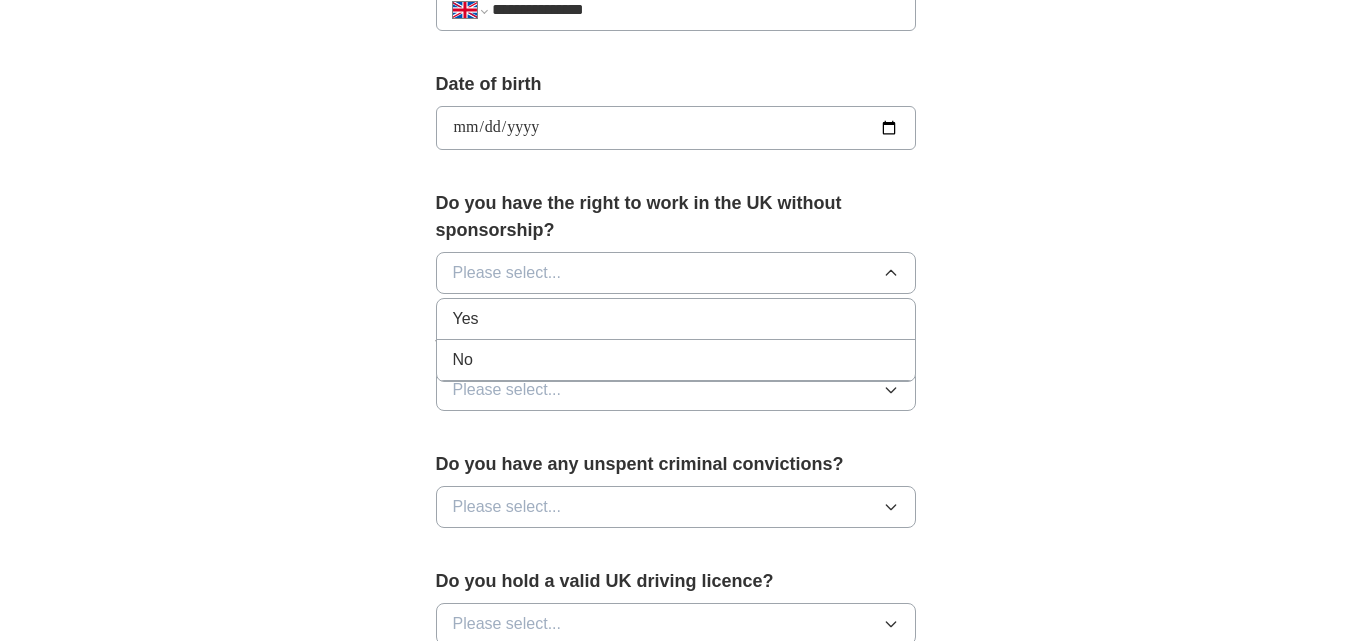 click on "Yes" at bounding box center (676, 319) 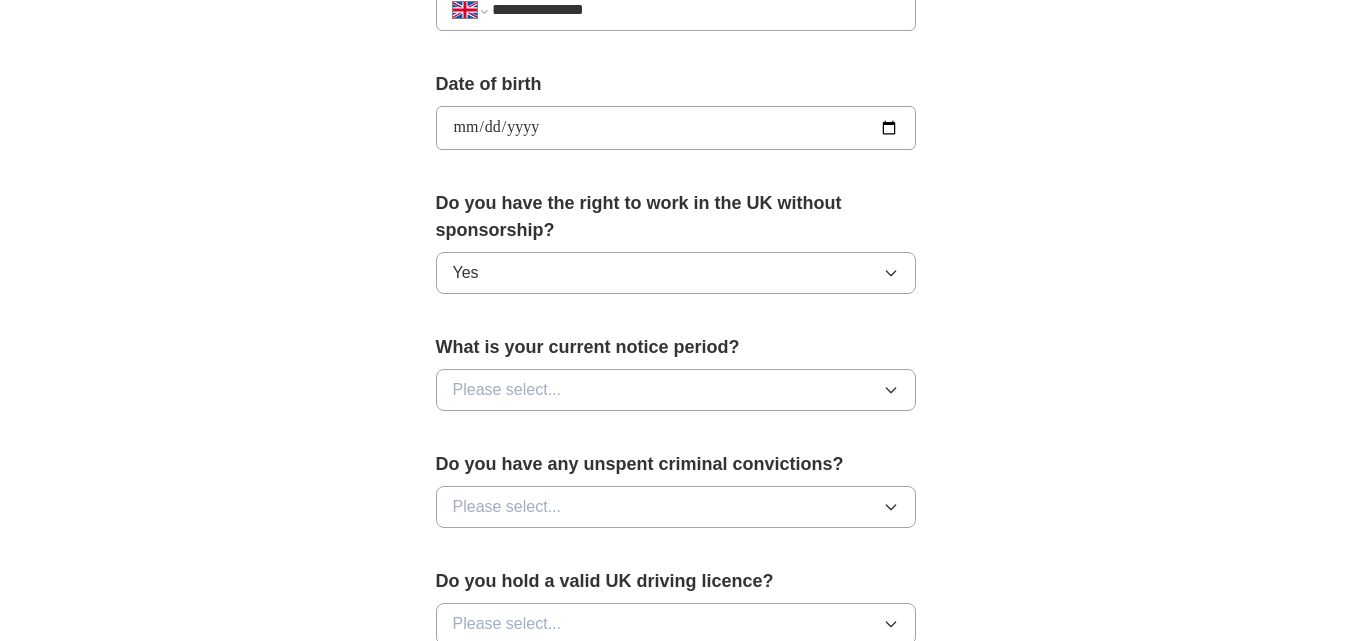 click on "Please select..." at bounding box center [676, 390] 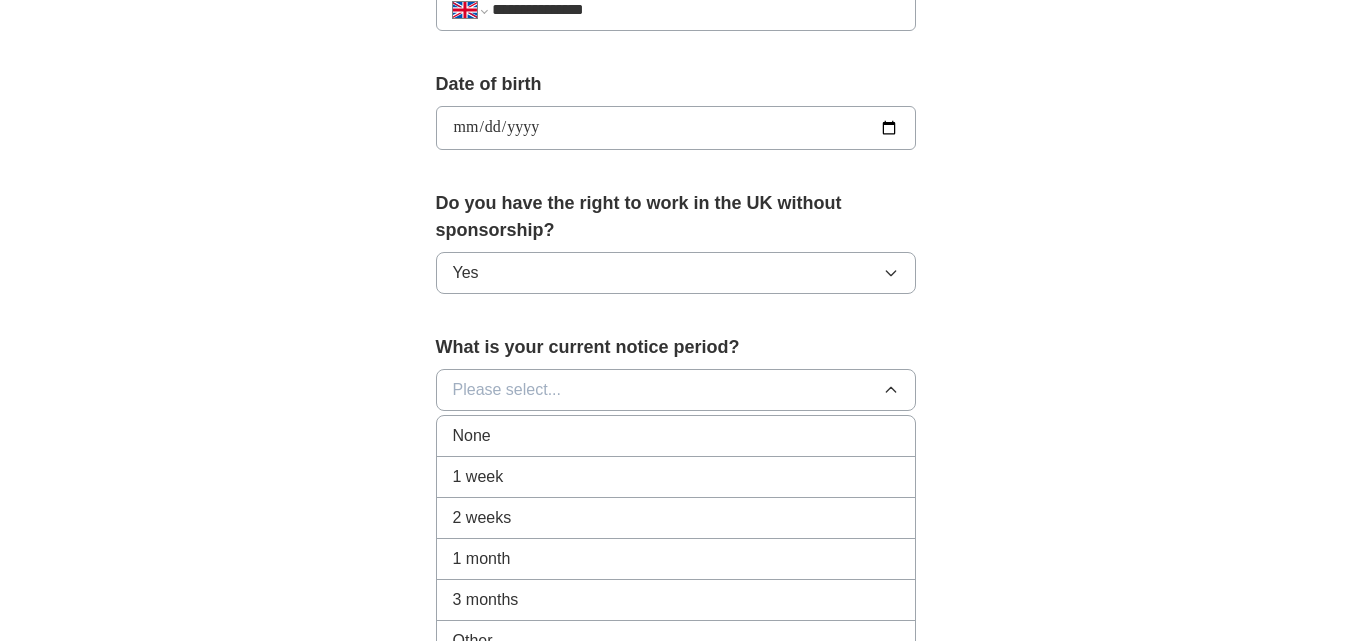 click on "1 week" at bounding box center (676, 477) 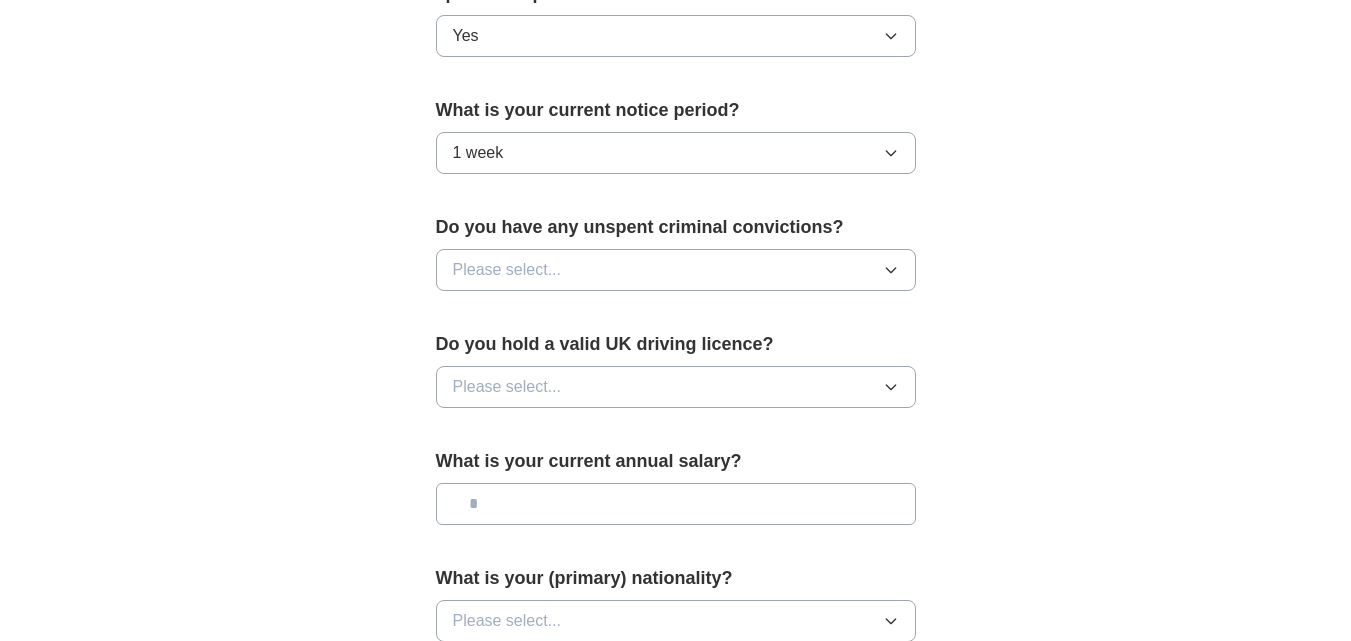 scroll, scrollTop: 1169, scrollLeft: 0, axis: vertical 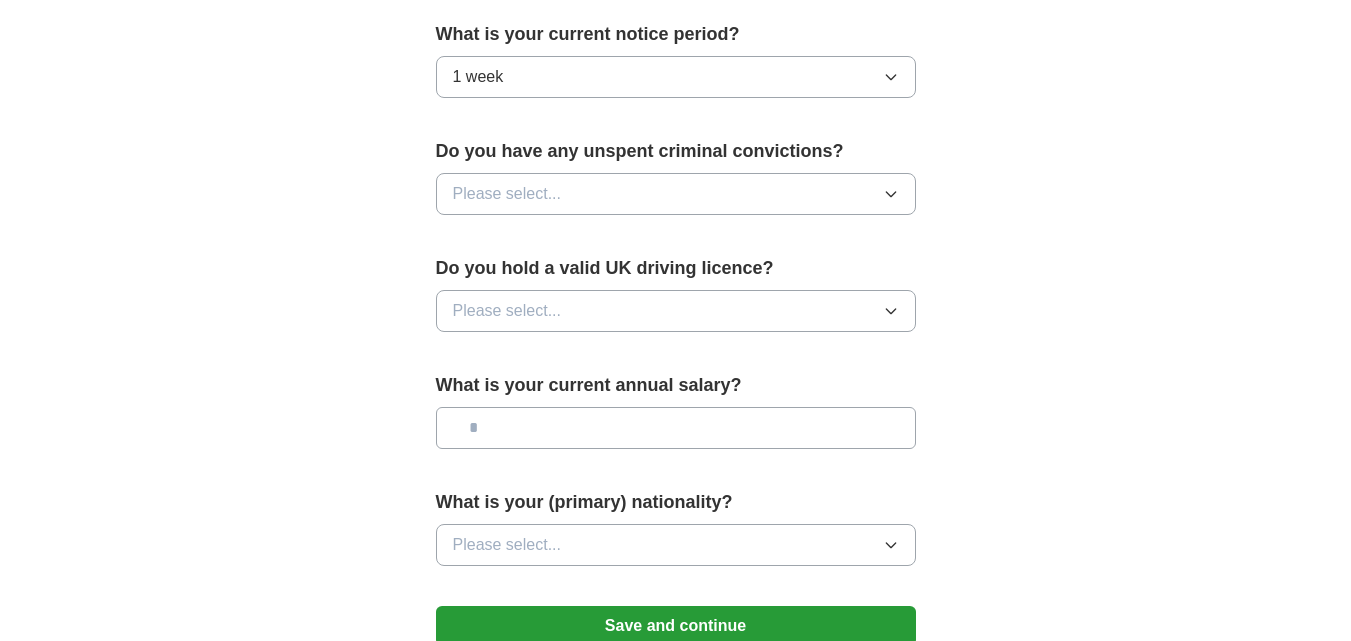 click on "Please select..." at bounding box center [676, 194] 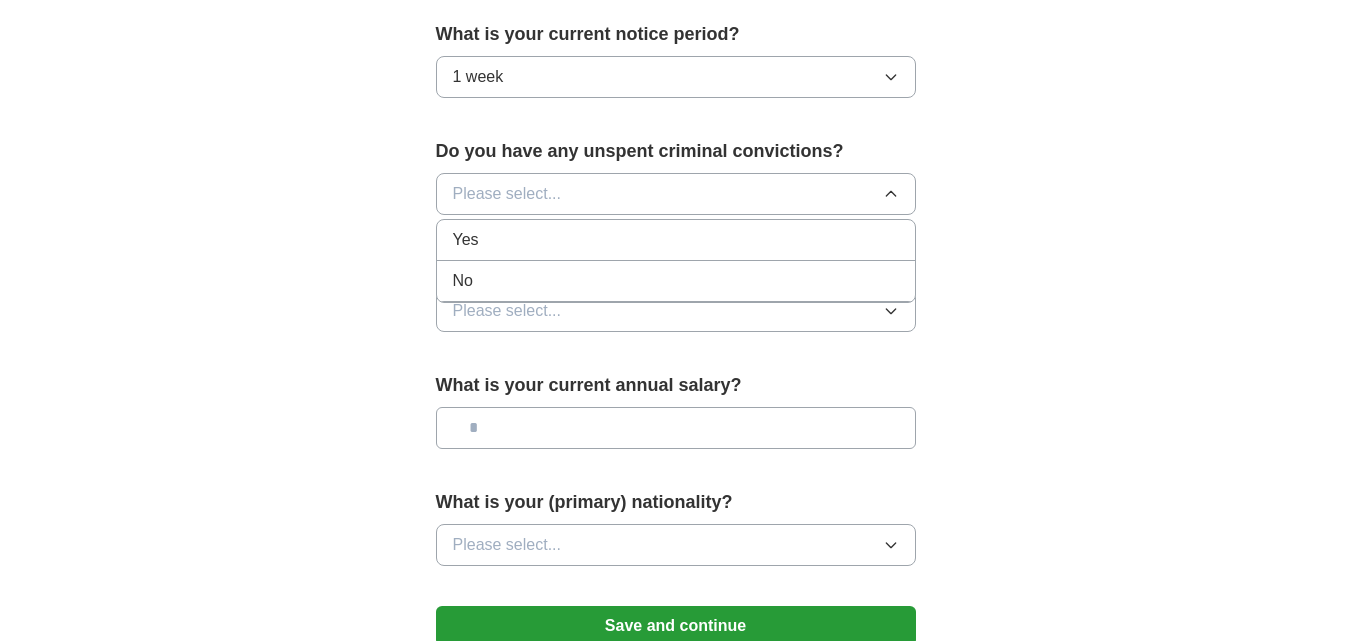 click on "1 week" at bounding box center [676, 77] 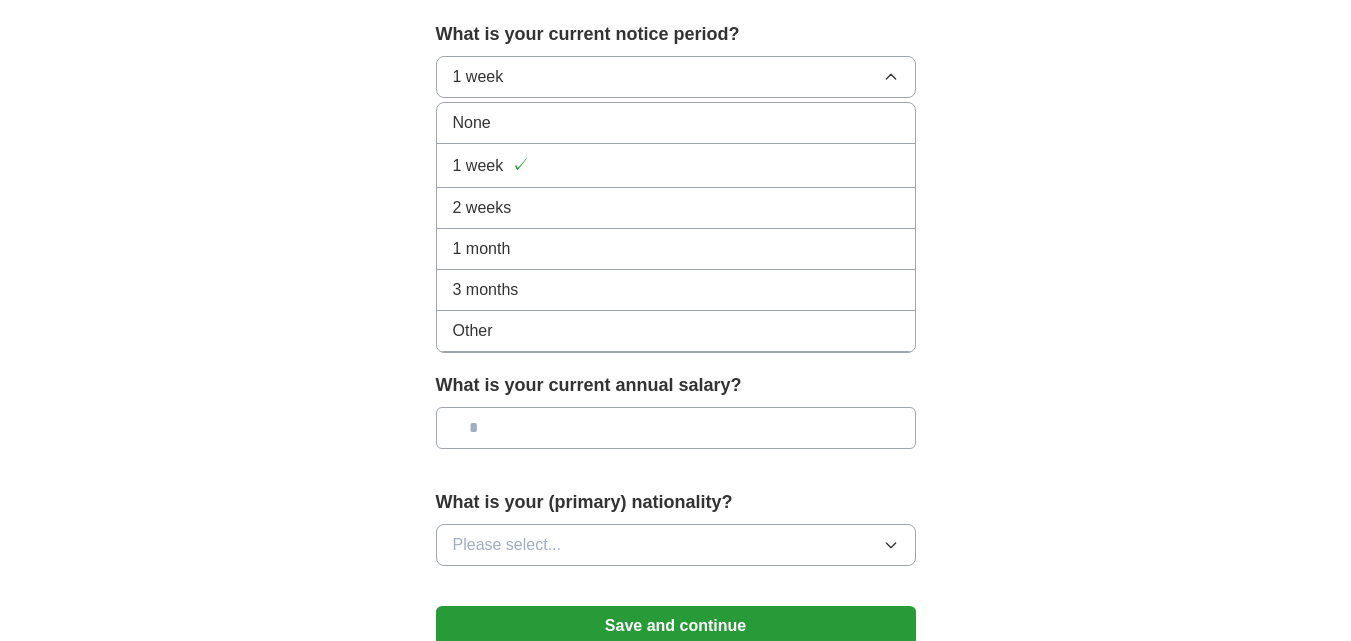 click on "None" at bounding box center [676, 123] 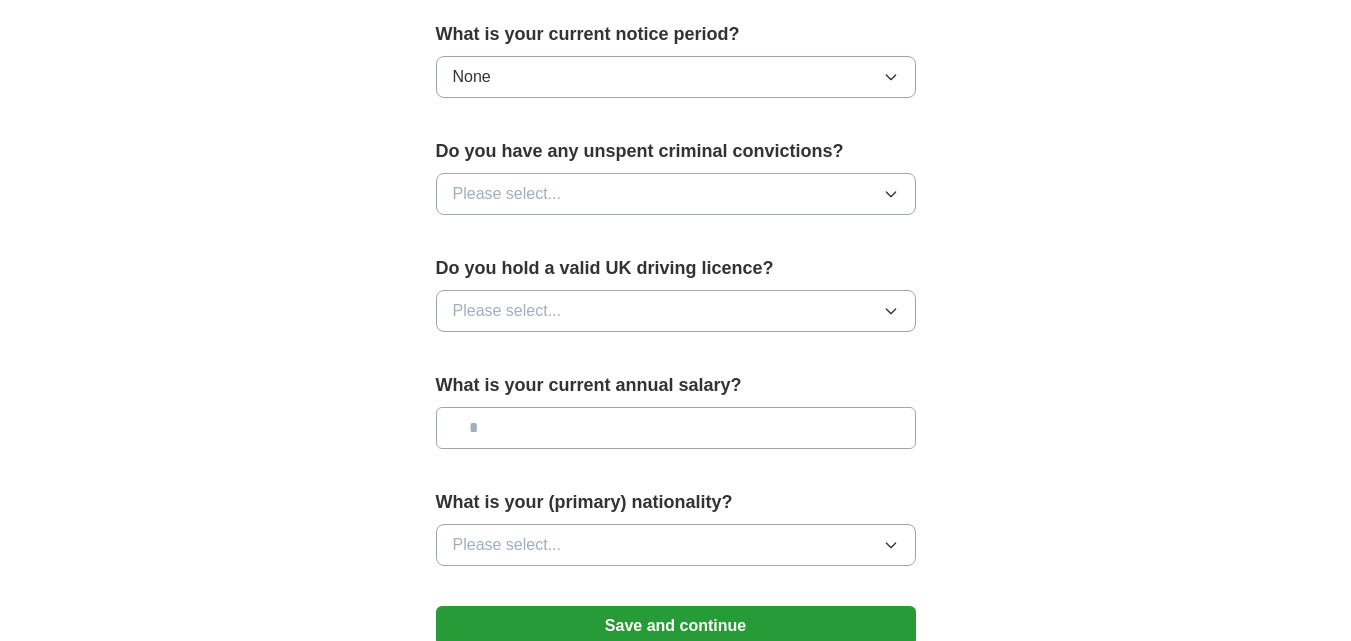 click on "Please select..." at bounding box center [676, 194] 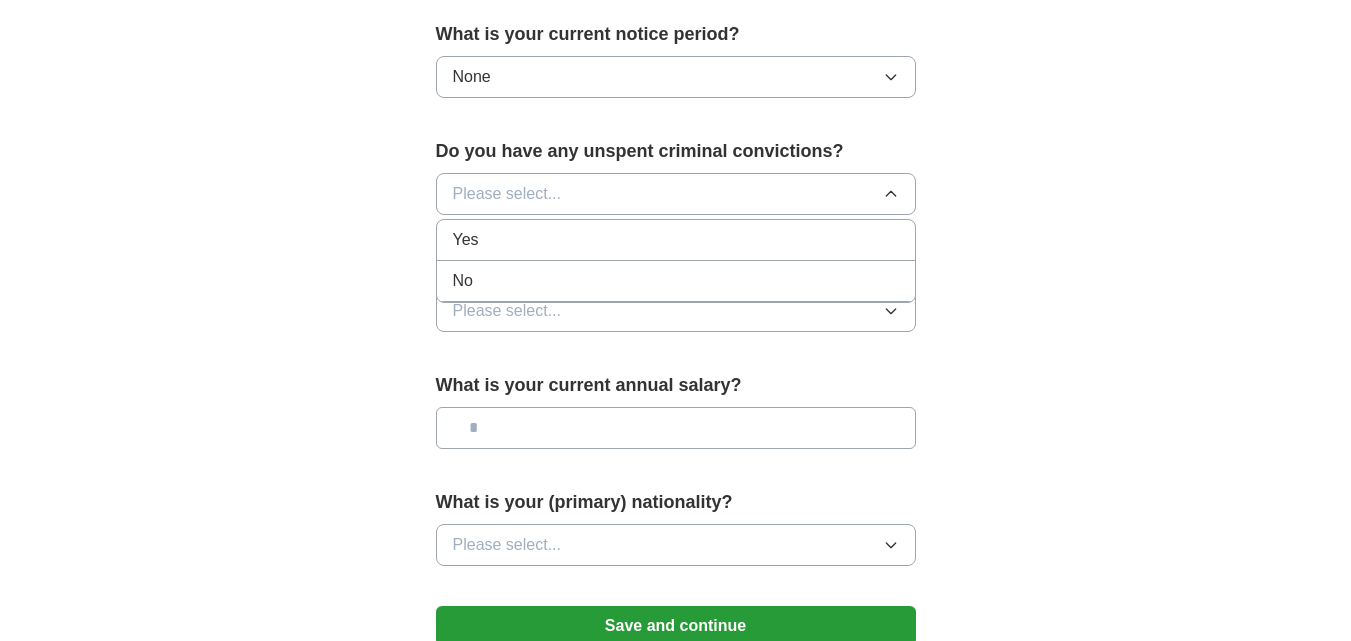 click on "No" at bounding box center [676, 281] 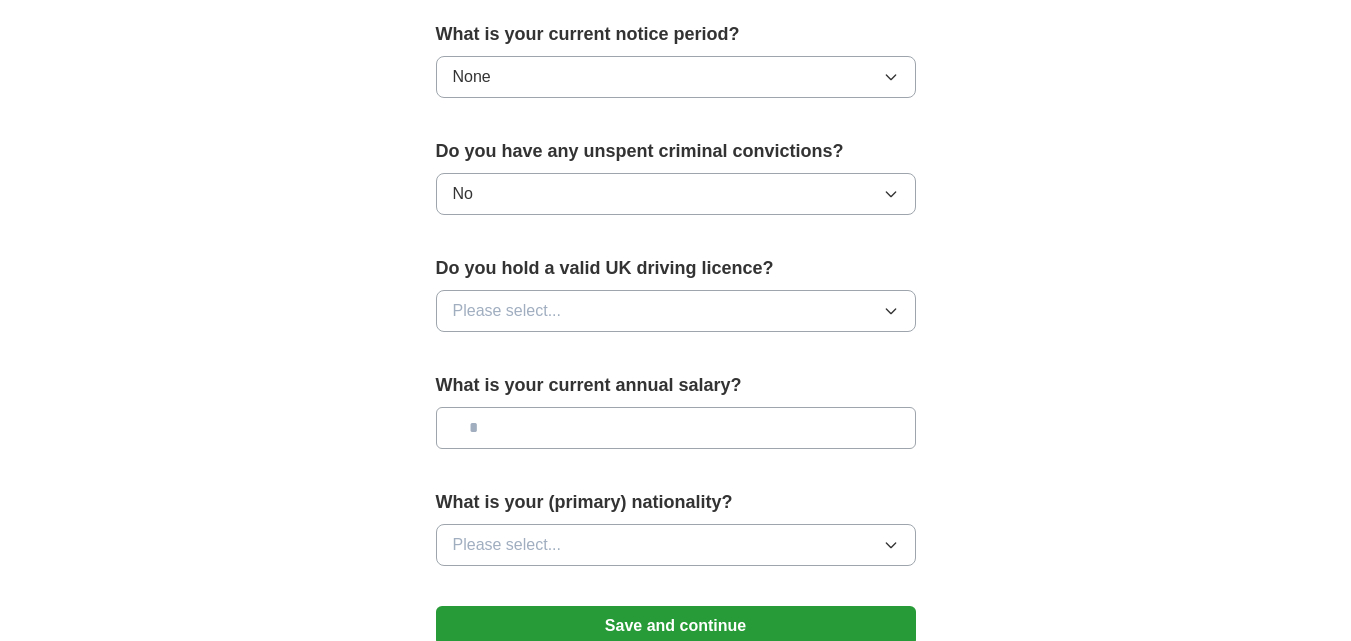 click on "Please select..." at bounding box center [676, 311] 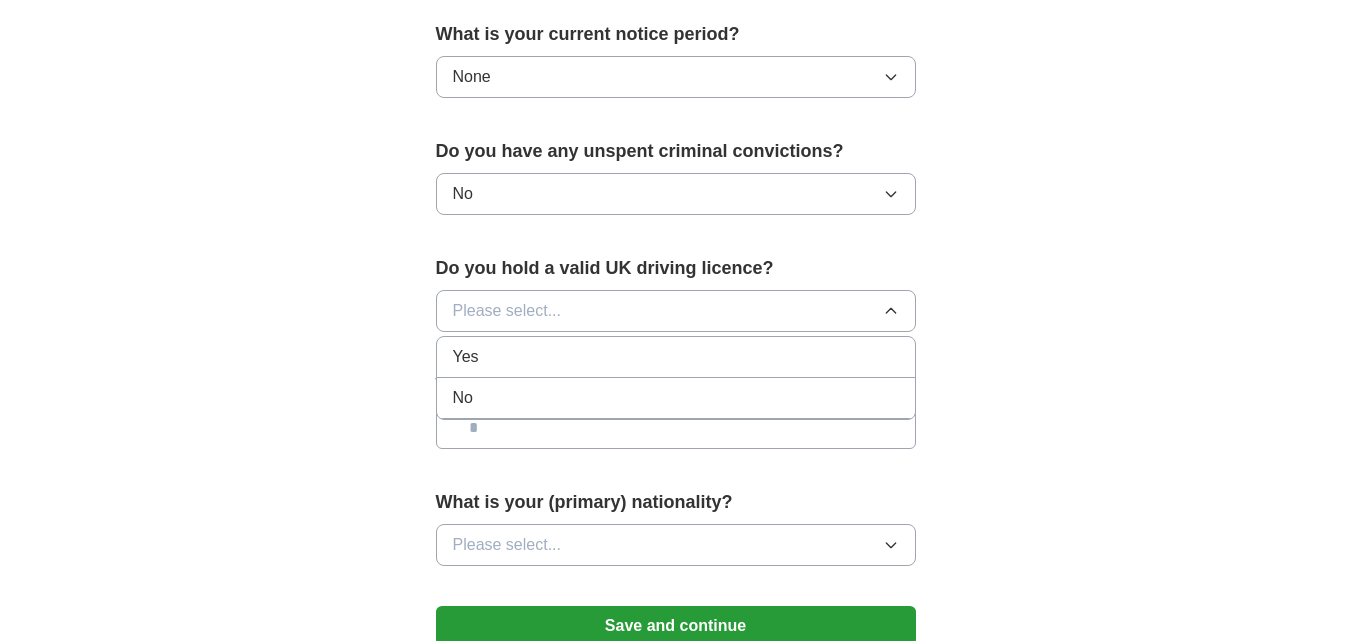 click on "Yes" at bounding box center [676, 357] 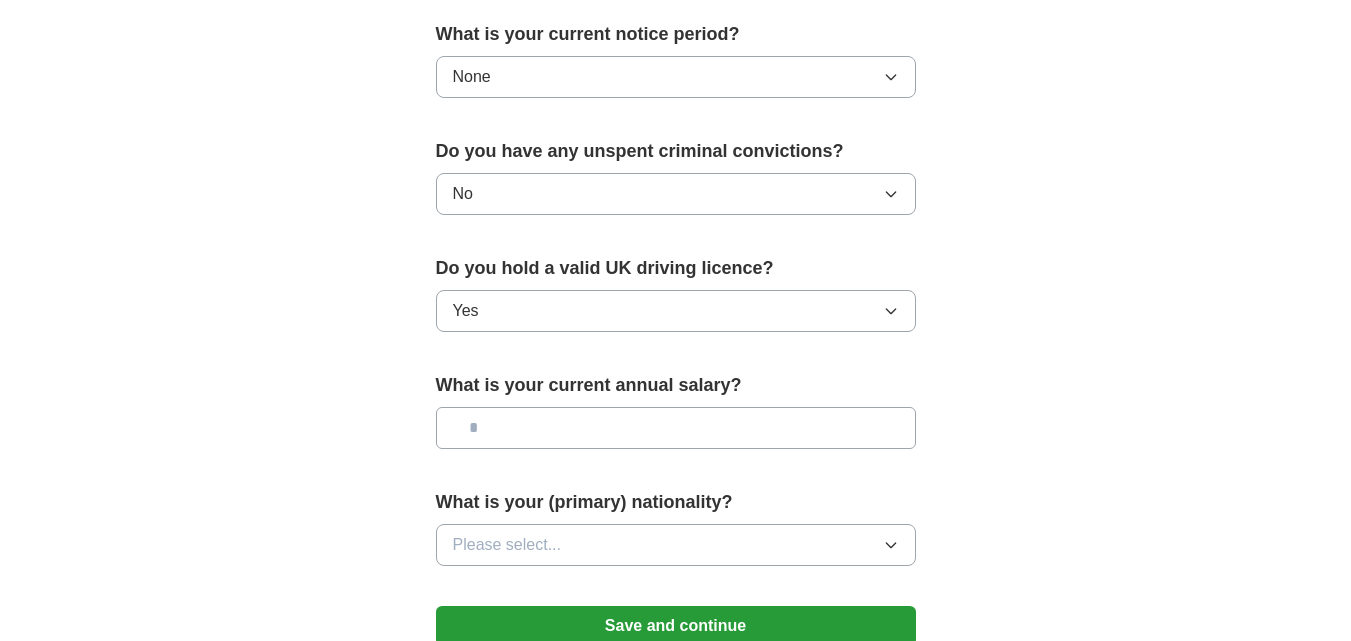 click at bounding box center [676, 428] 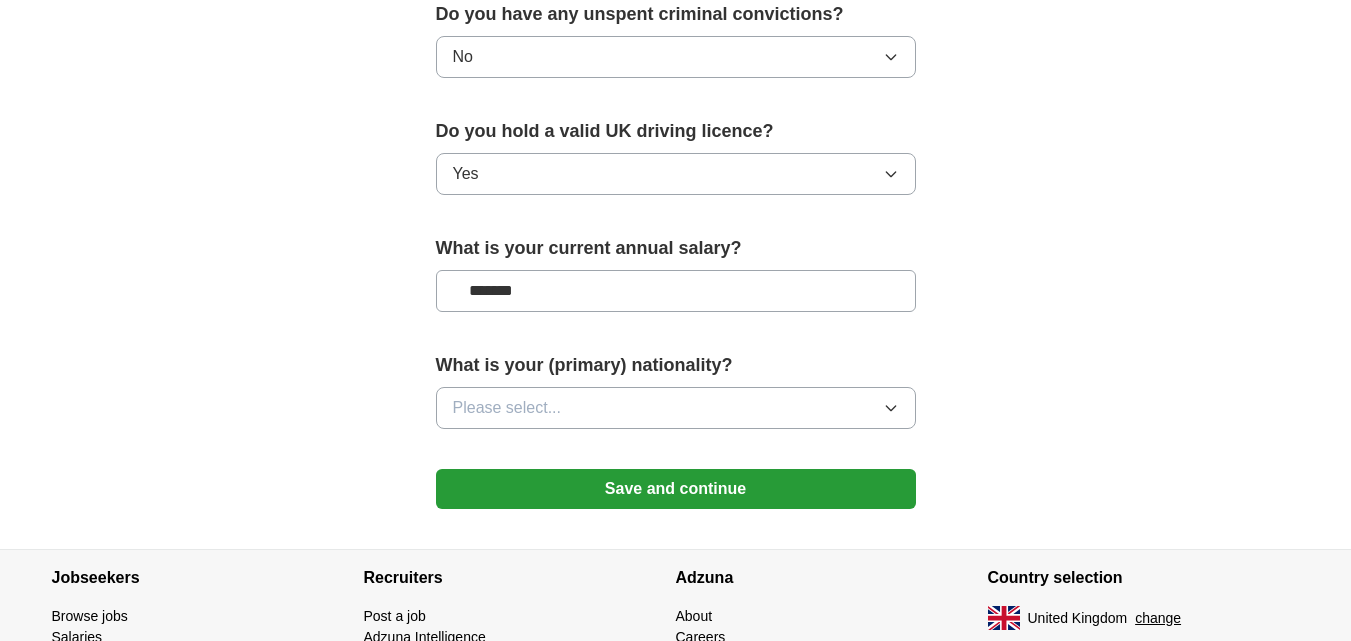 scroll, scrollTop: 1313, scrollLeft: 0, axis: vertical 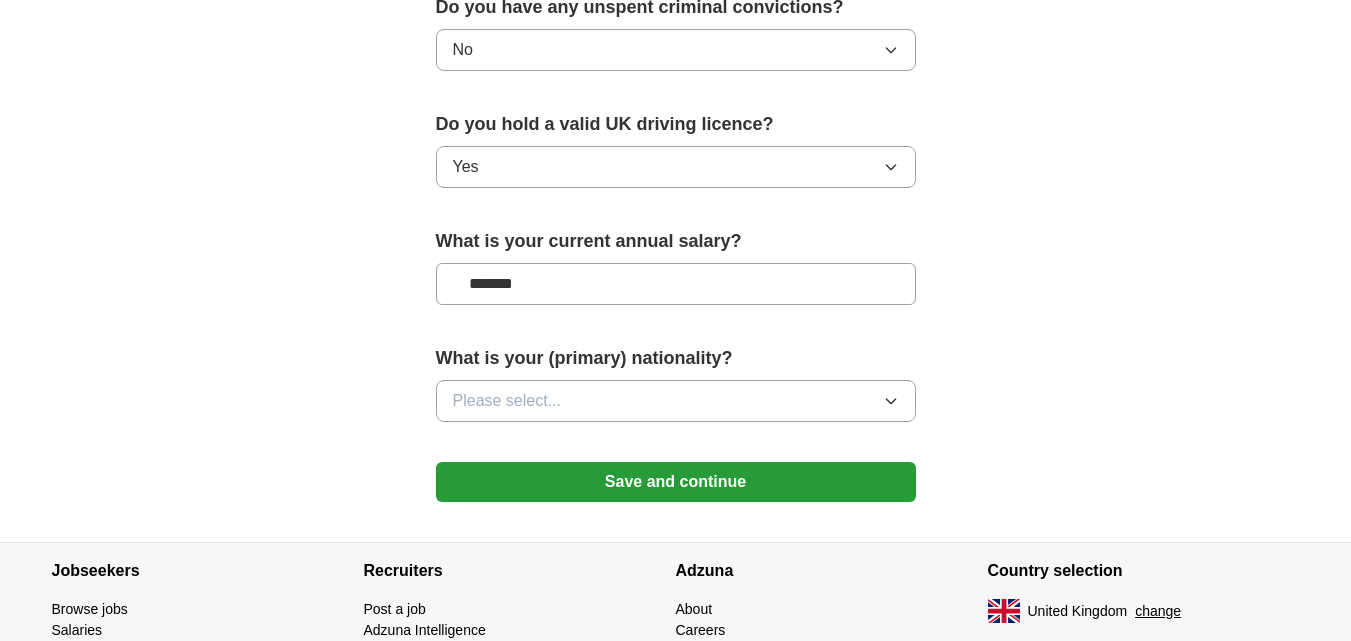 type on "*******" 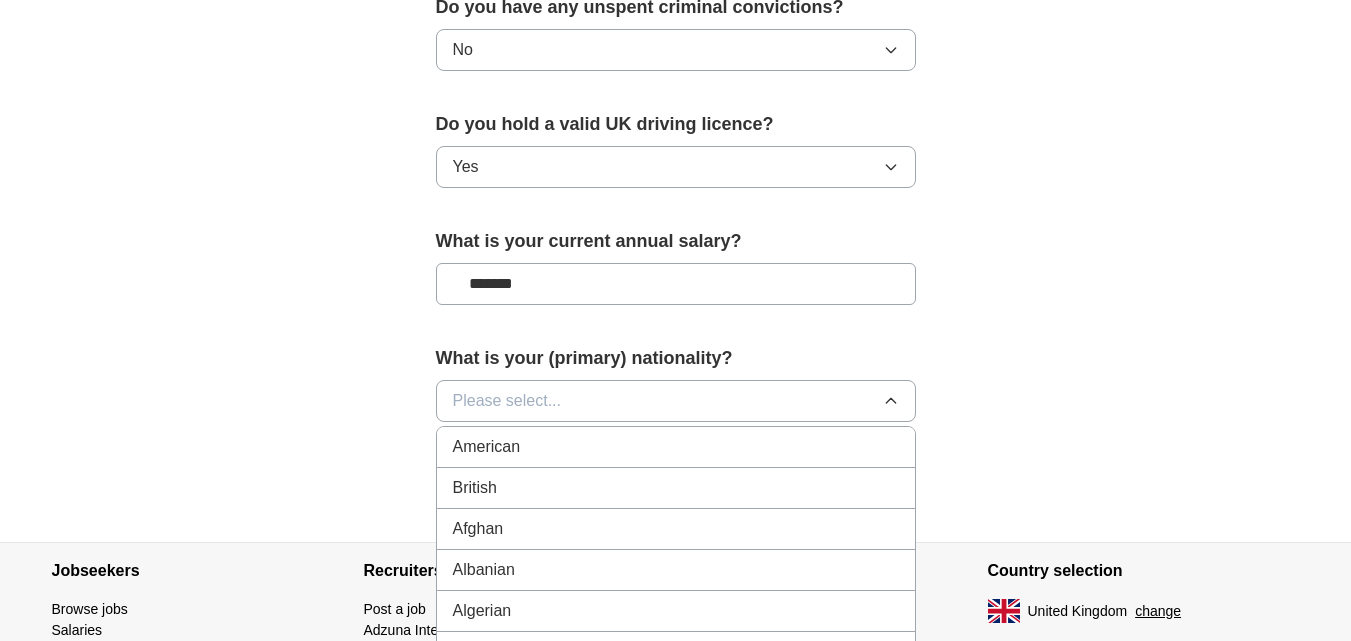 type 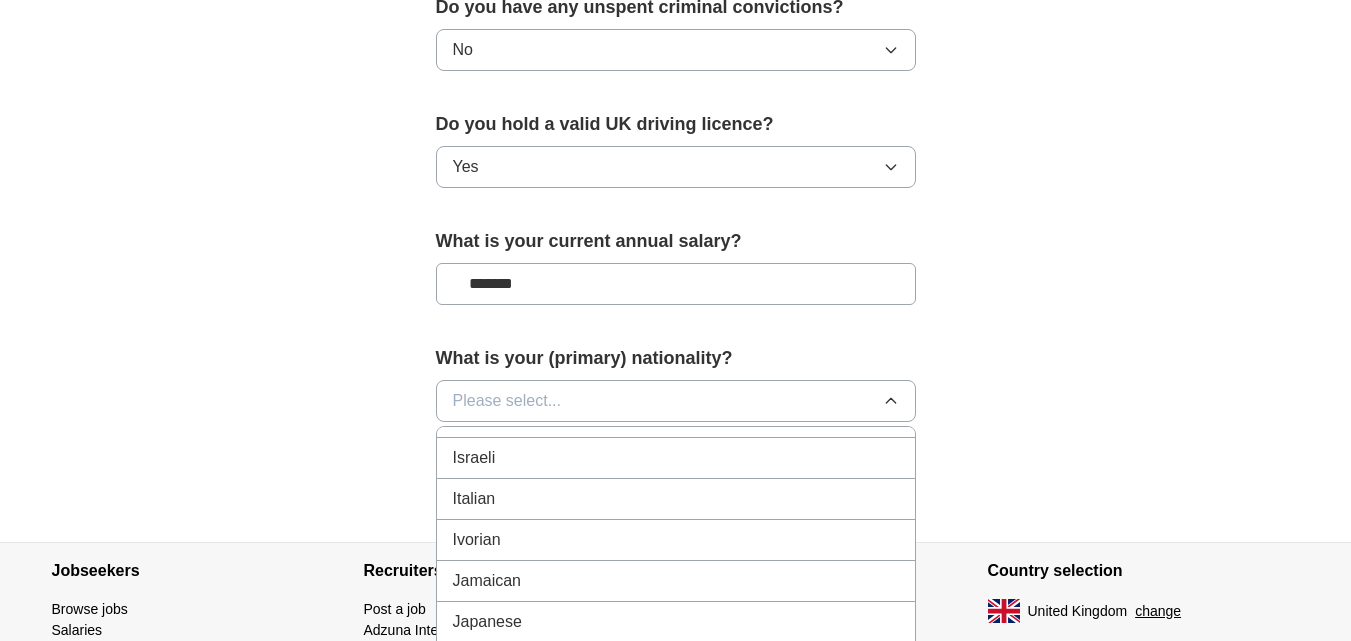 scroll, scrollTop: 3474, scrollLeft: 0, axis: vertical 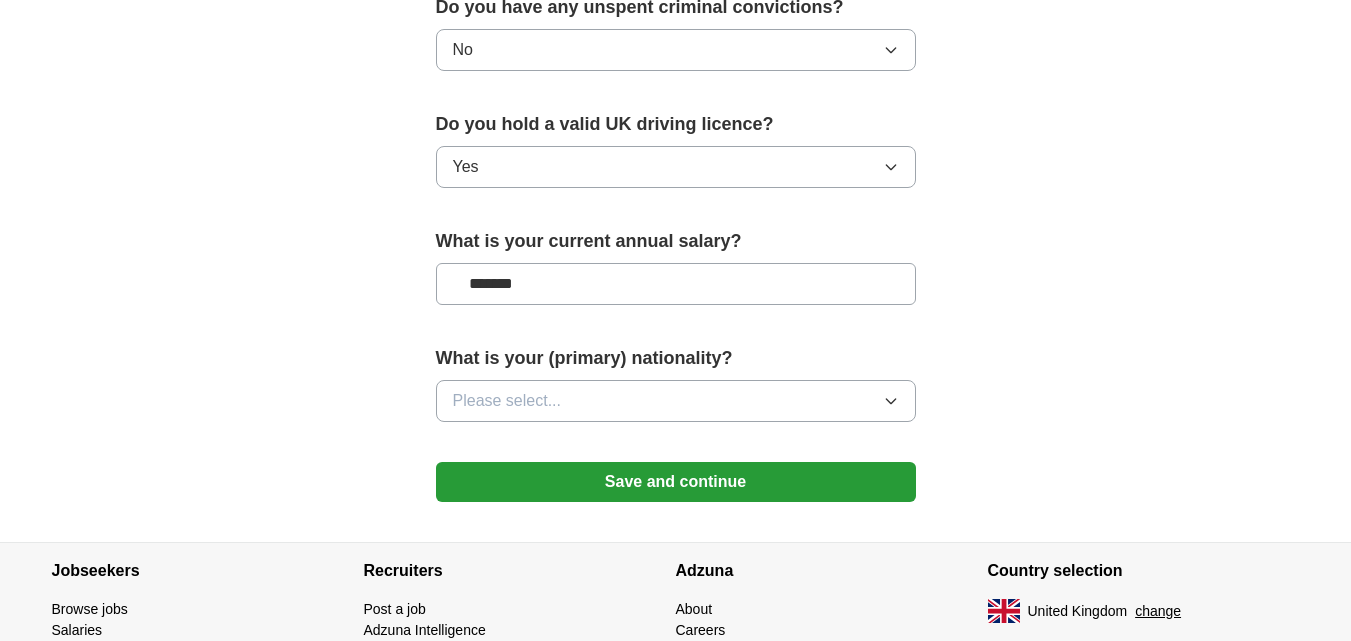 click on "Please select..." at bounding box center (676, 401) 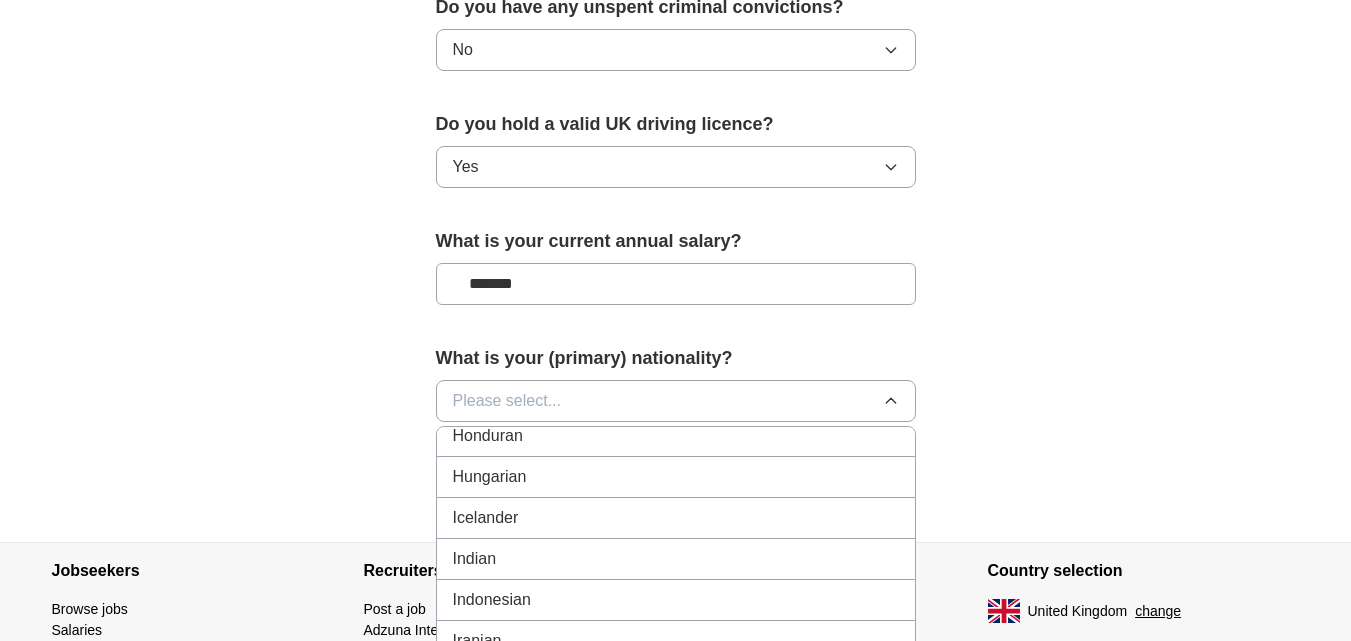 scroll, scrollTop: 3211, scrollLeft: 0, axis: vertical 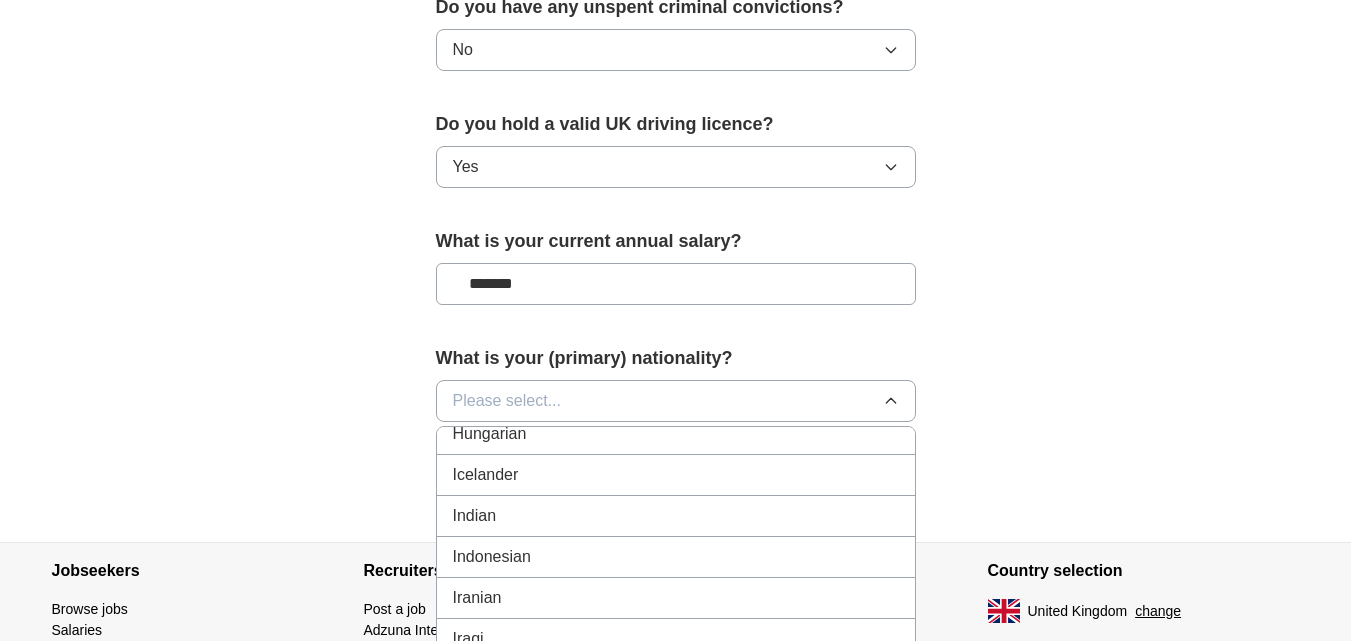 click on "Indian" at bounding box center (676, 516) 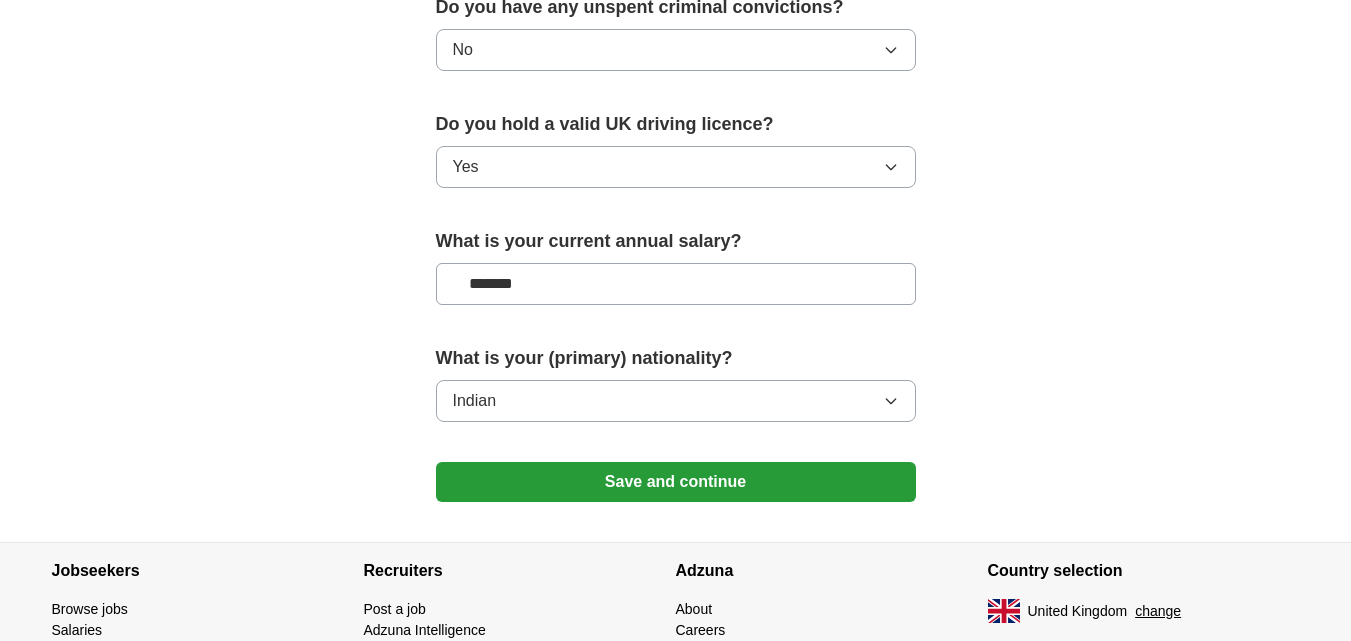 click on "Save and continue" at bounding box center [676, 482] 